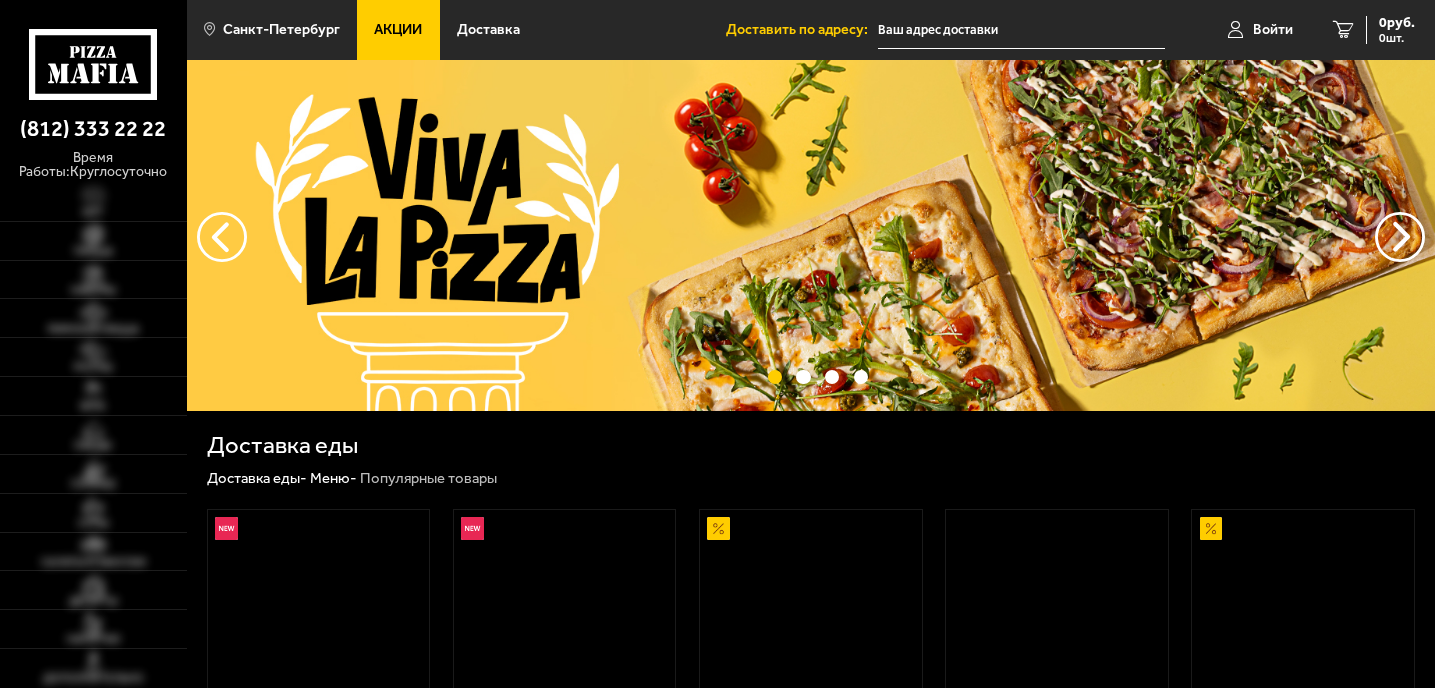 scroll, scrollTop: 0, scrollLeft: 0, axis: both 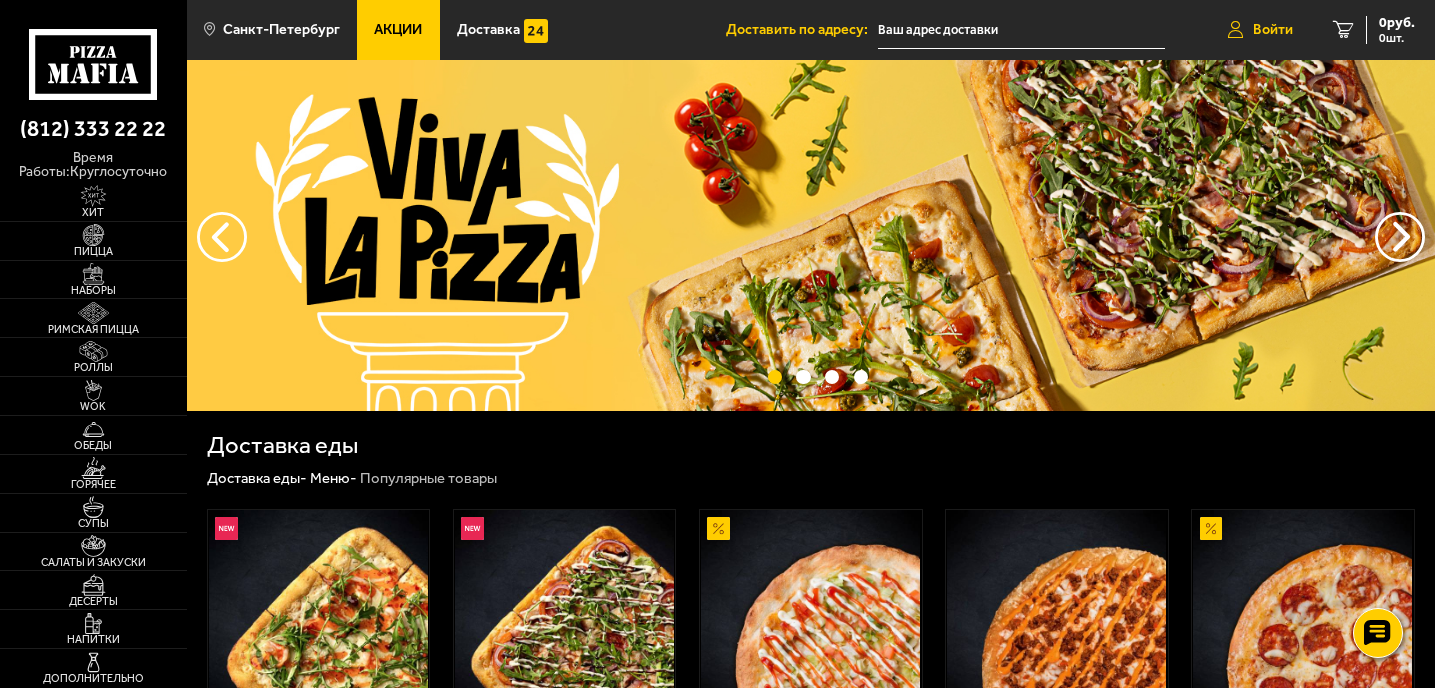 click on "Войти" at bounding box center [1273, 30] 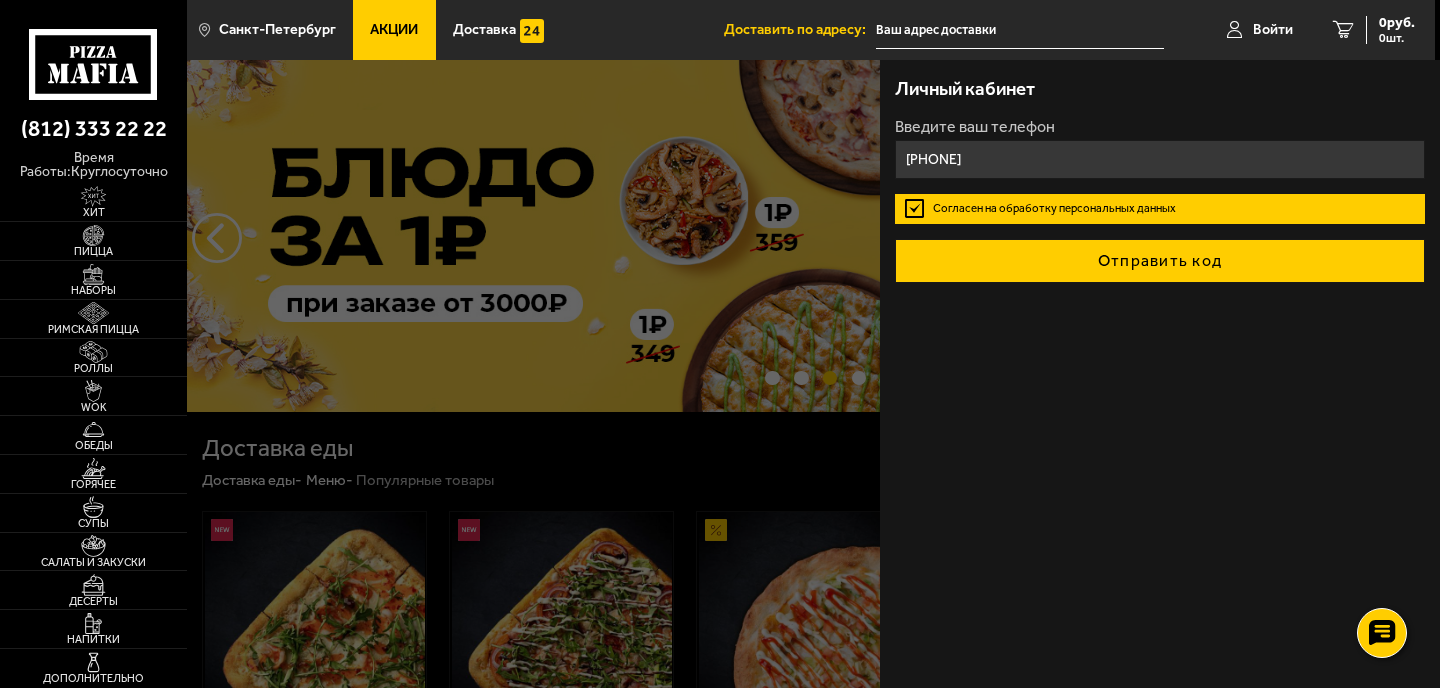 type on "[PHONE]" 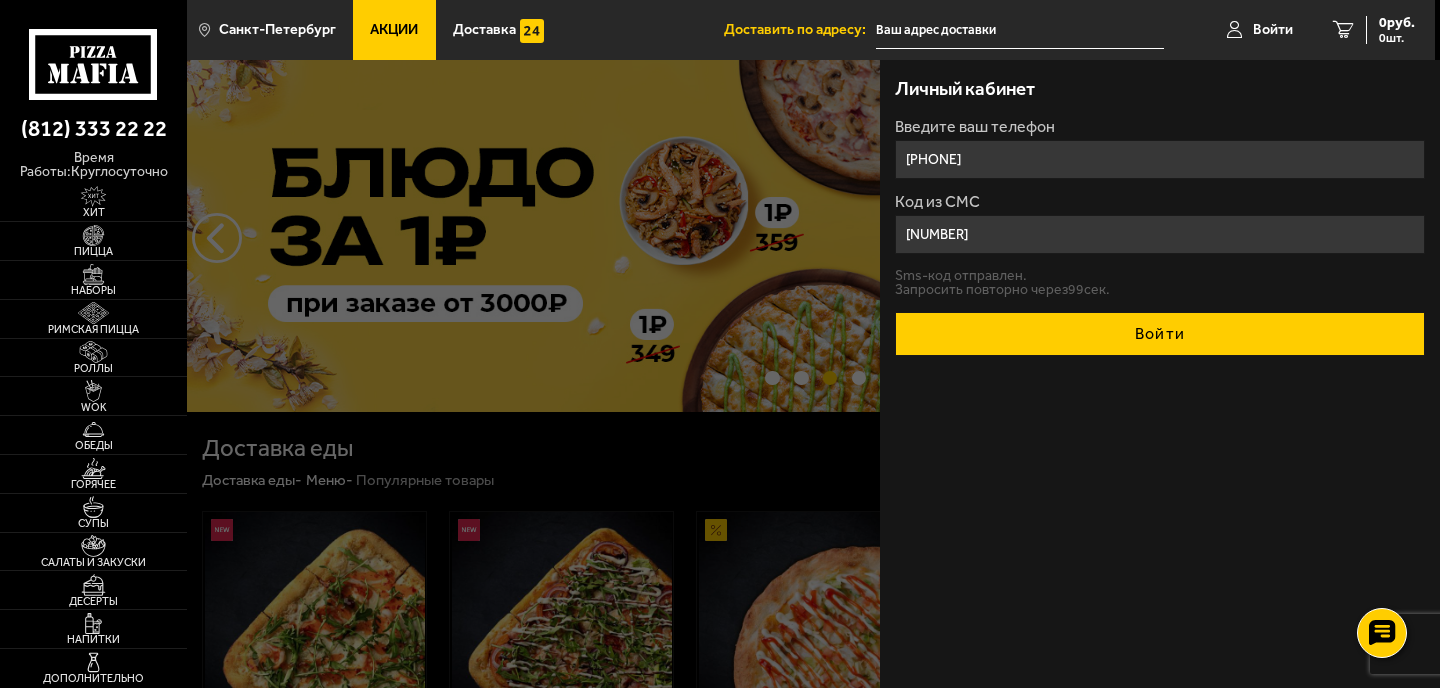 type on "[NUMBER]" 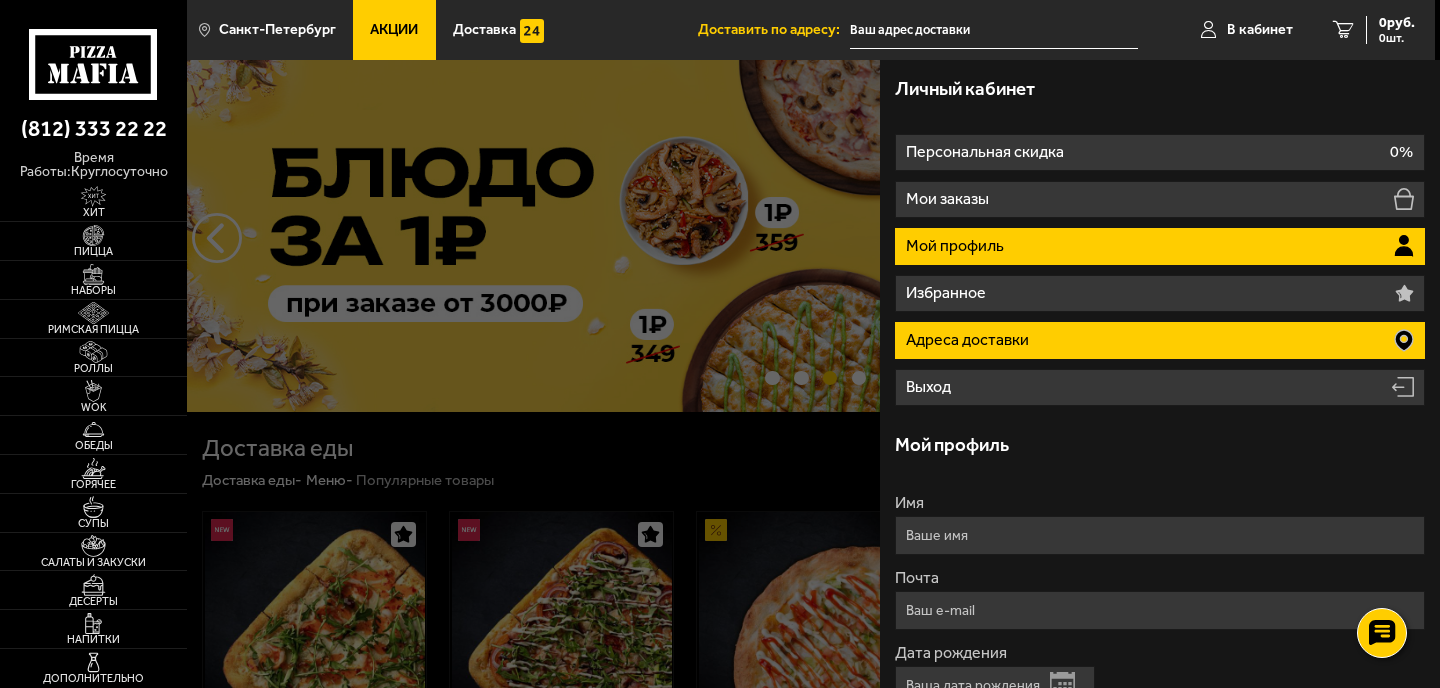 click on "Адреса доставки" at bounding box center [969, 340] 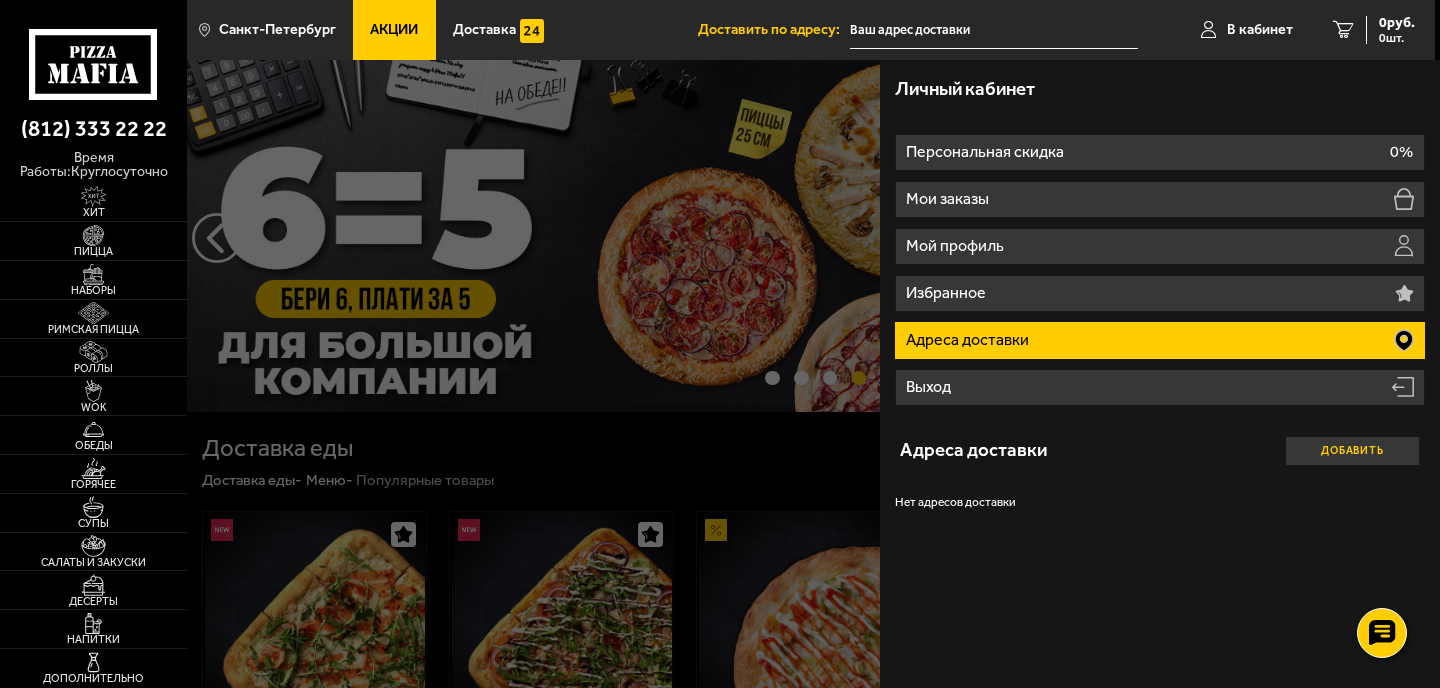 click on "Добавить" at bounding box center (1352, 451) 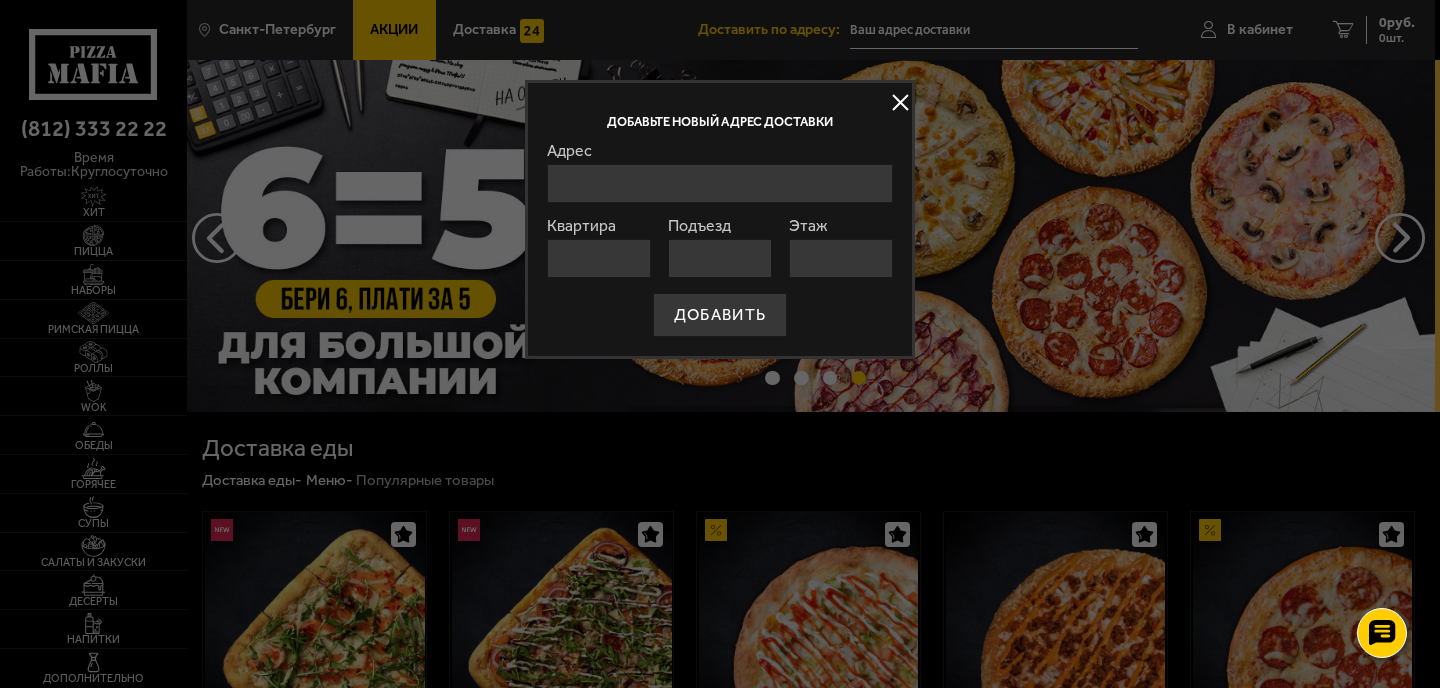 click on "Адрес" at bounding box center (720, 183) 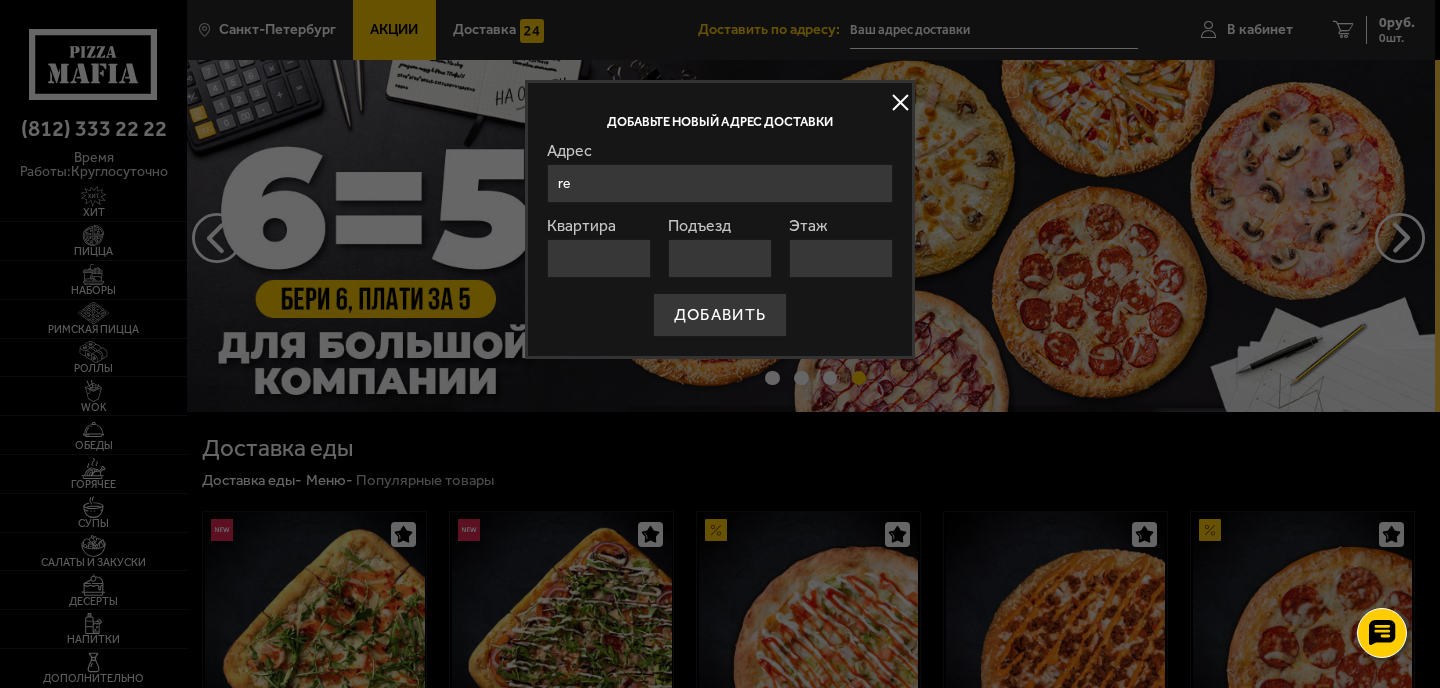 type on "r" 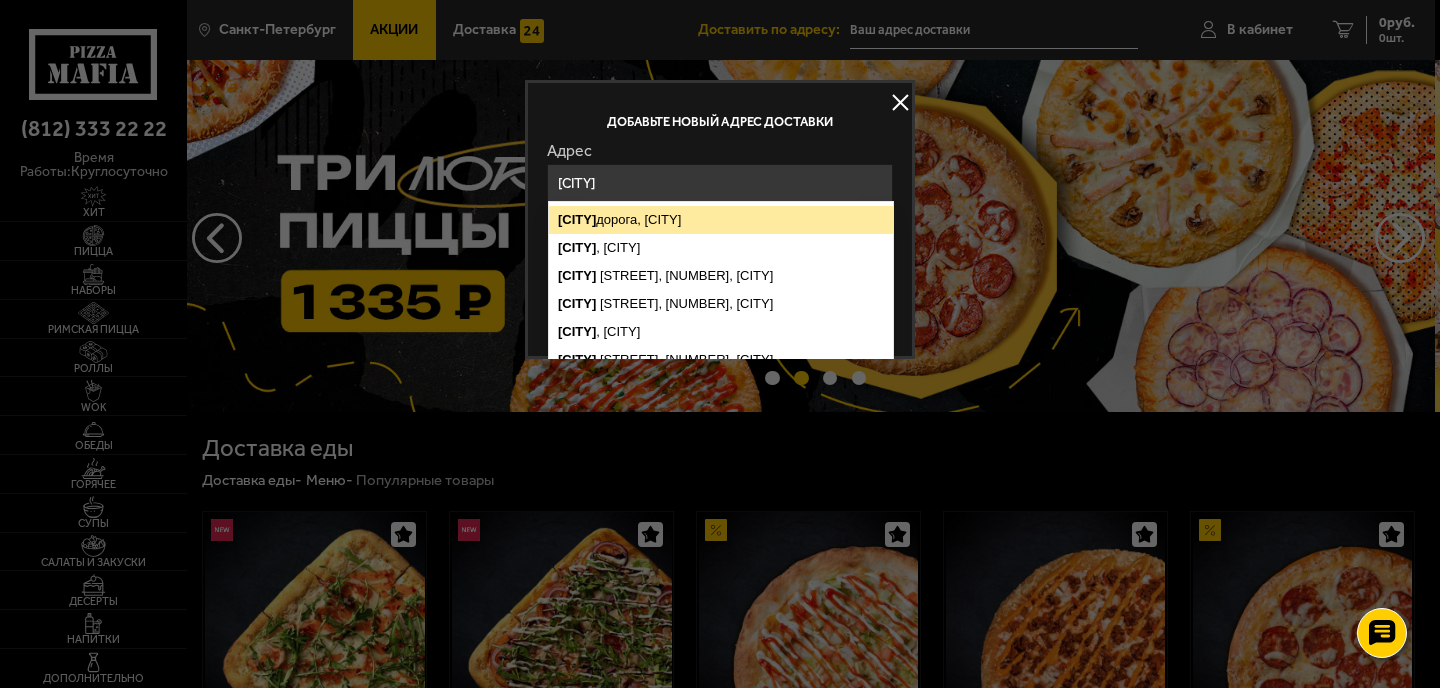 click on "[STREET], [CITY]" at bounding box center [721, 220] 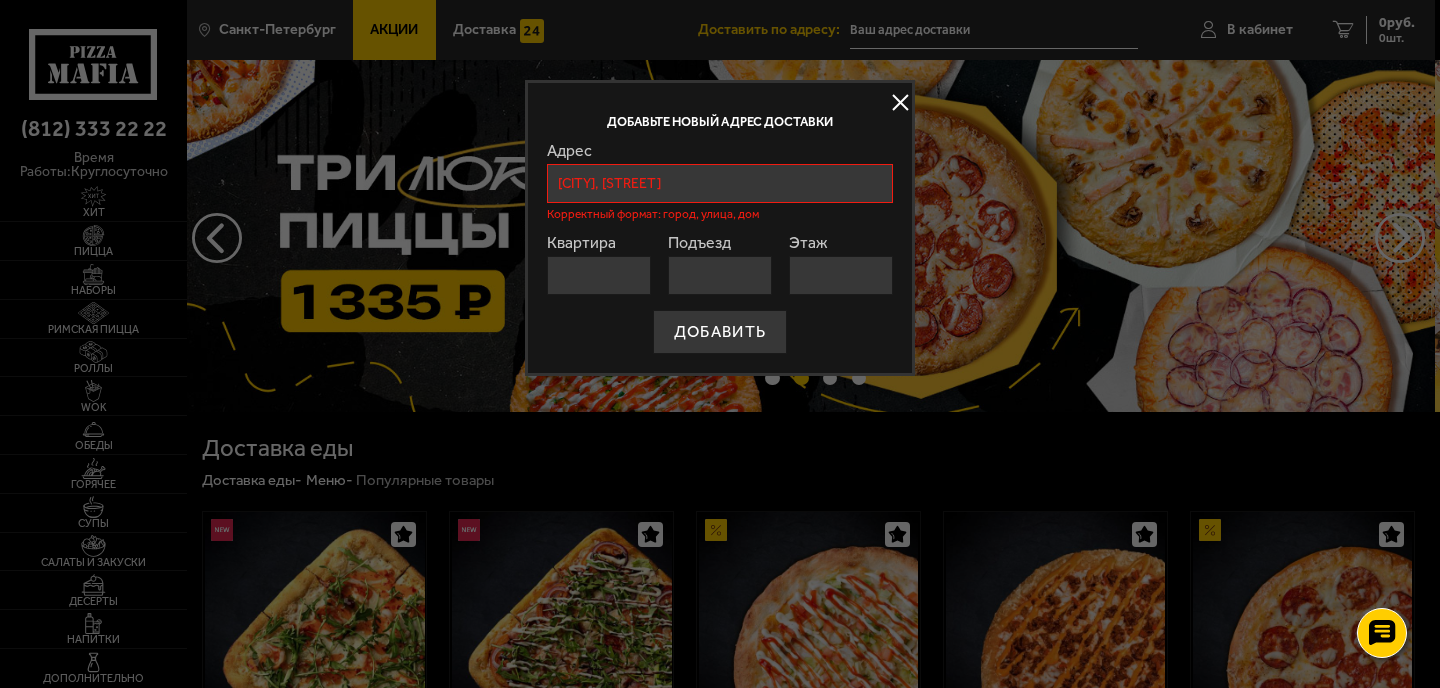 click on "Квартира" at bounding box center (599, 275) 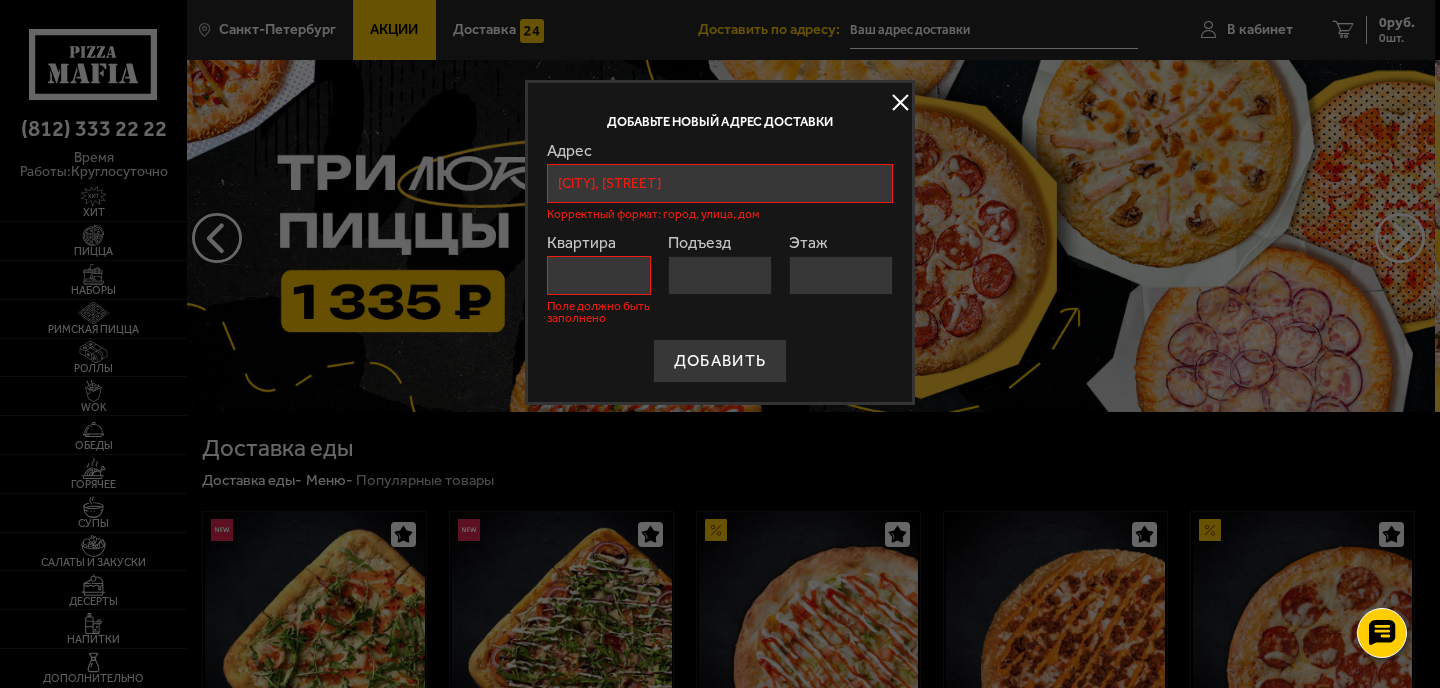click on "[CITY], [STREET]" at bounding box center [720, 183] 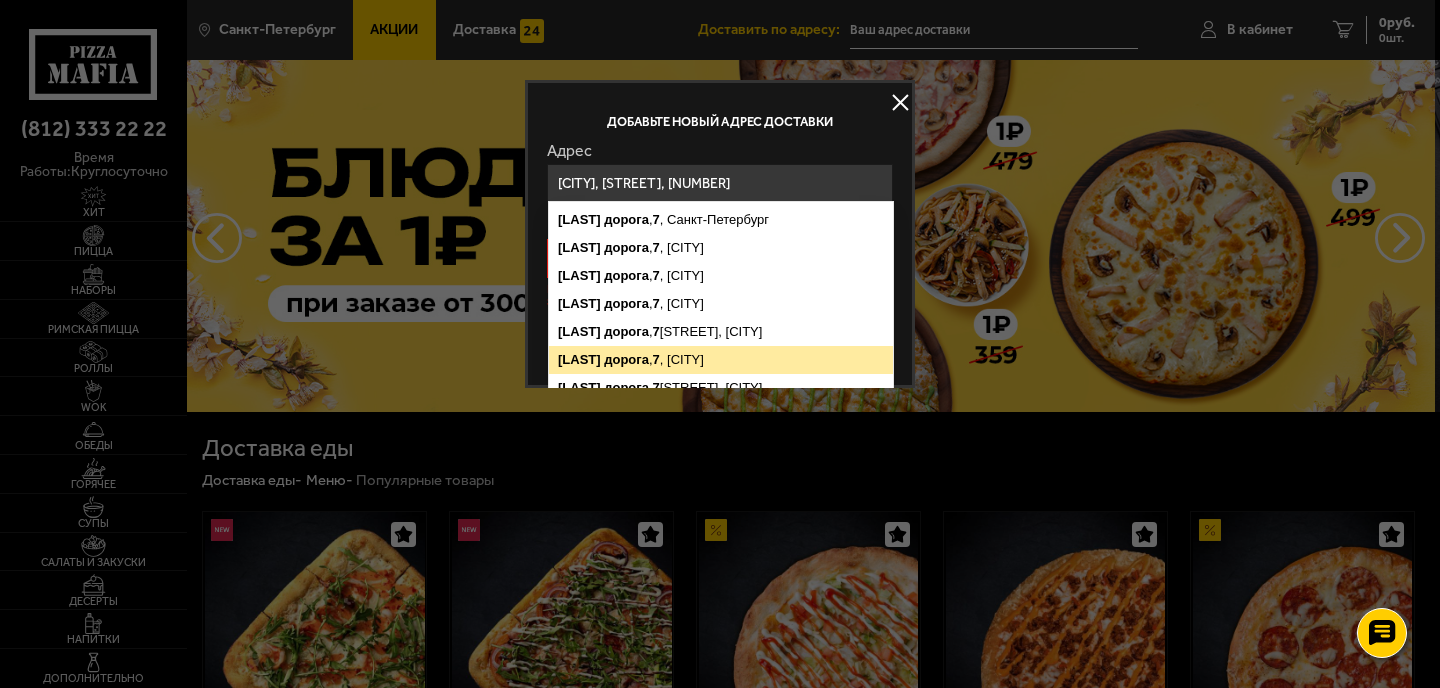 type on "[CITY], [STREET], [NUMBER]" 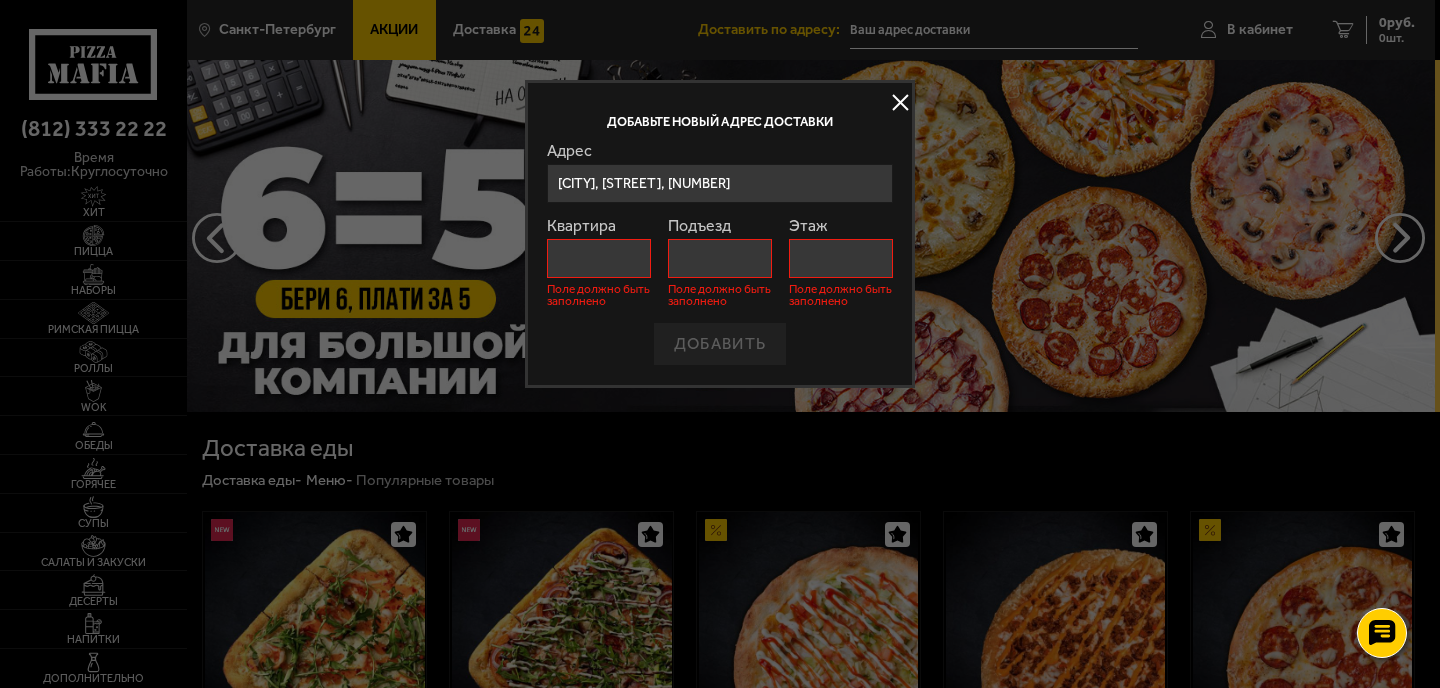 click on "Квартира" at bounding box center (599, 258) 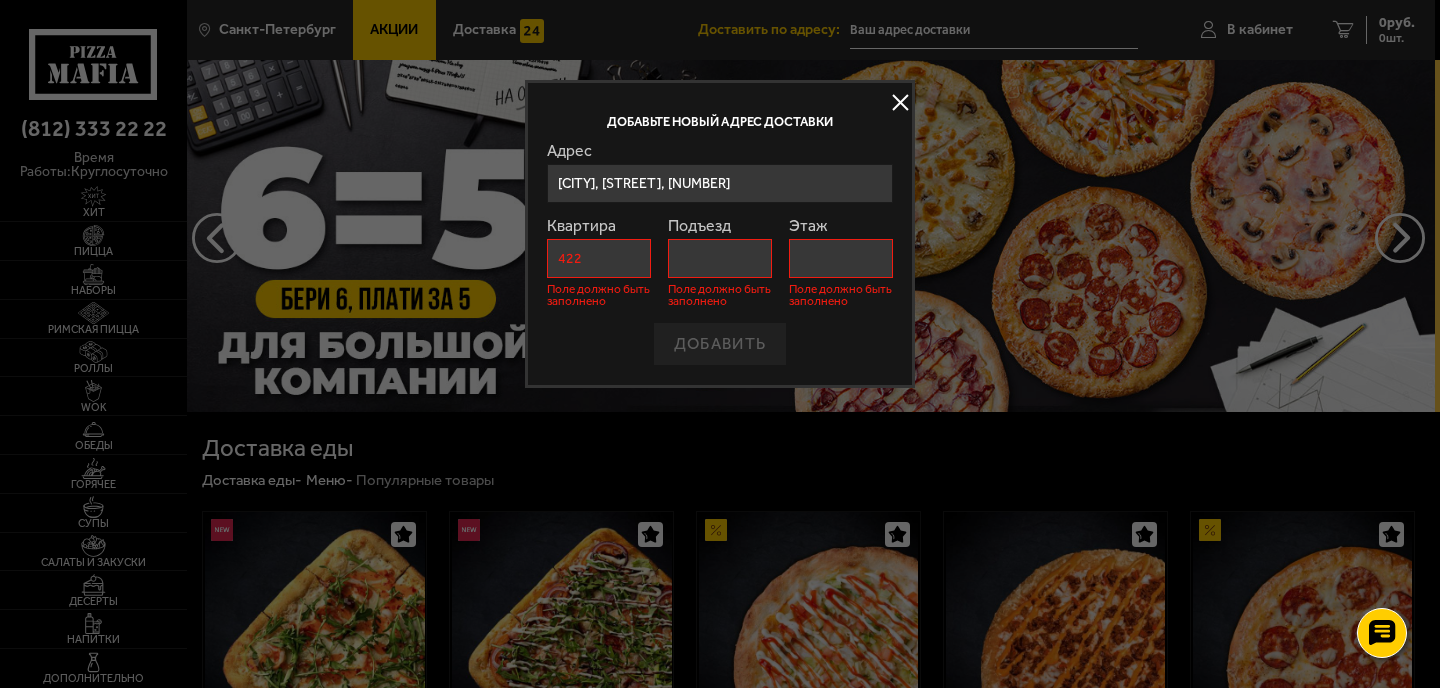 type on "422" 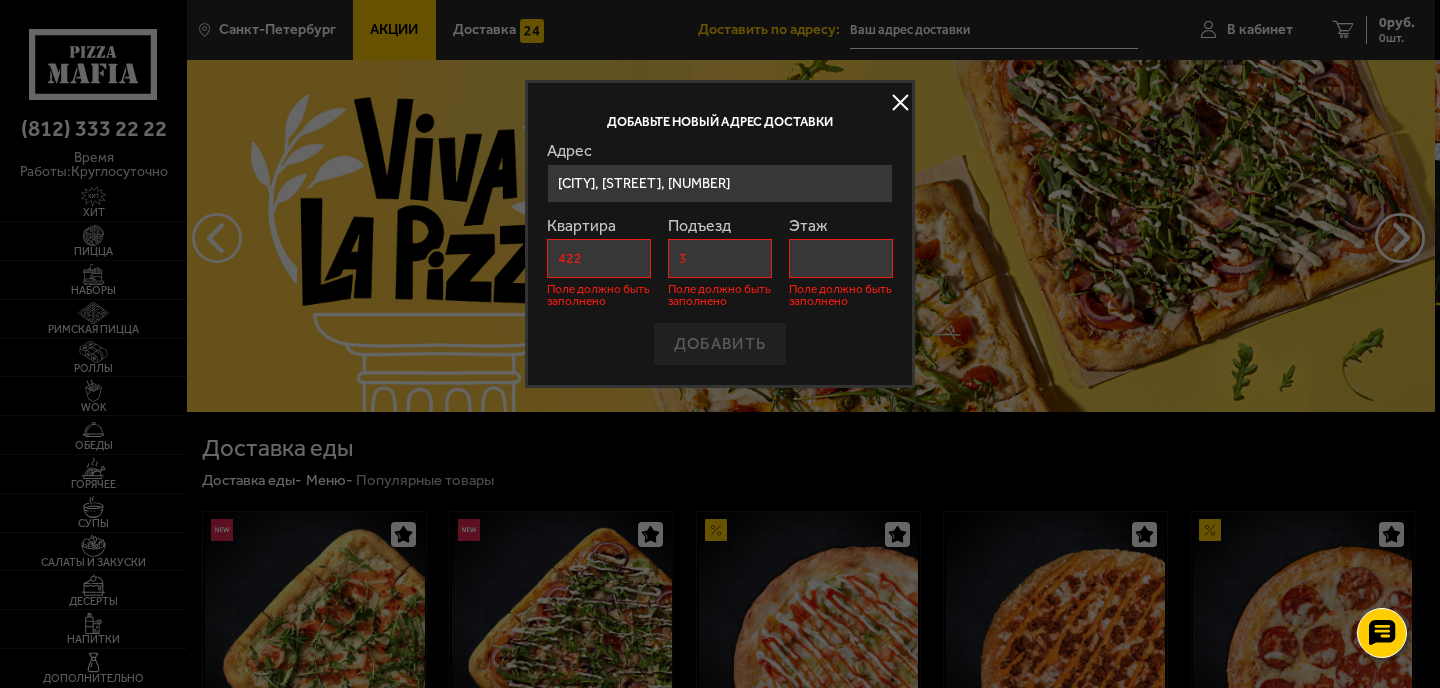 type on "3" 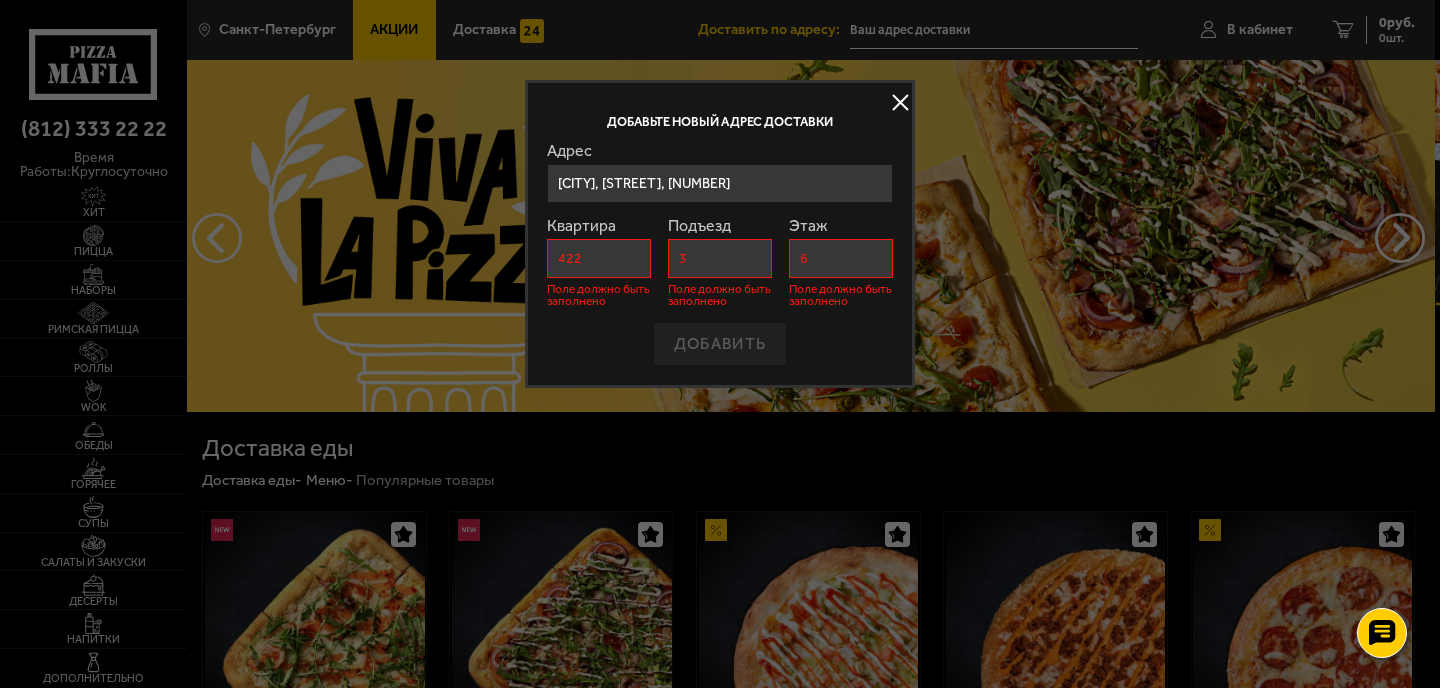 type on "6" 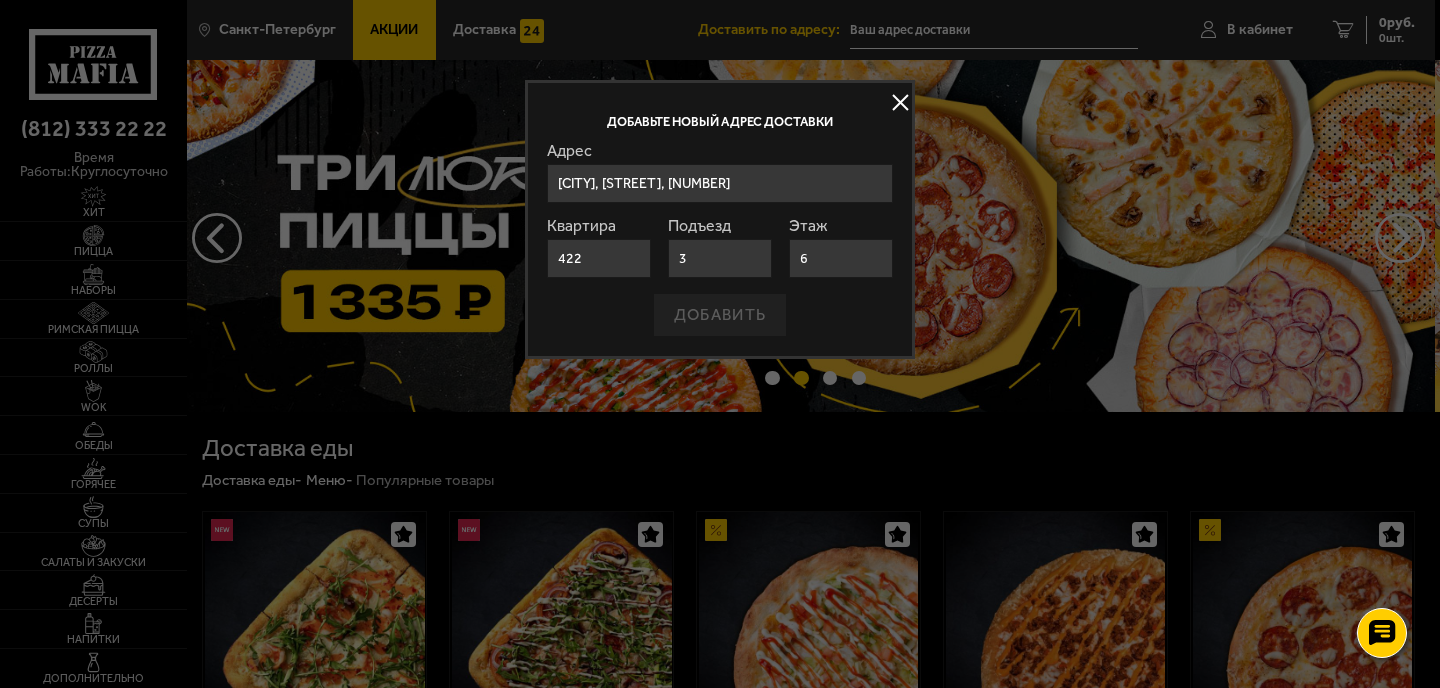 click on "ДОБАВИТЬ" at bounding box center (720, 315) 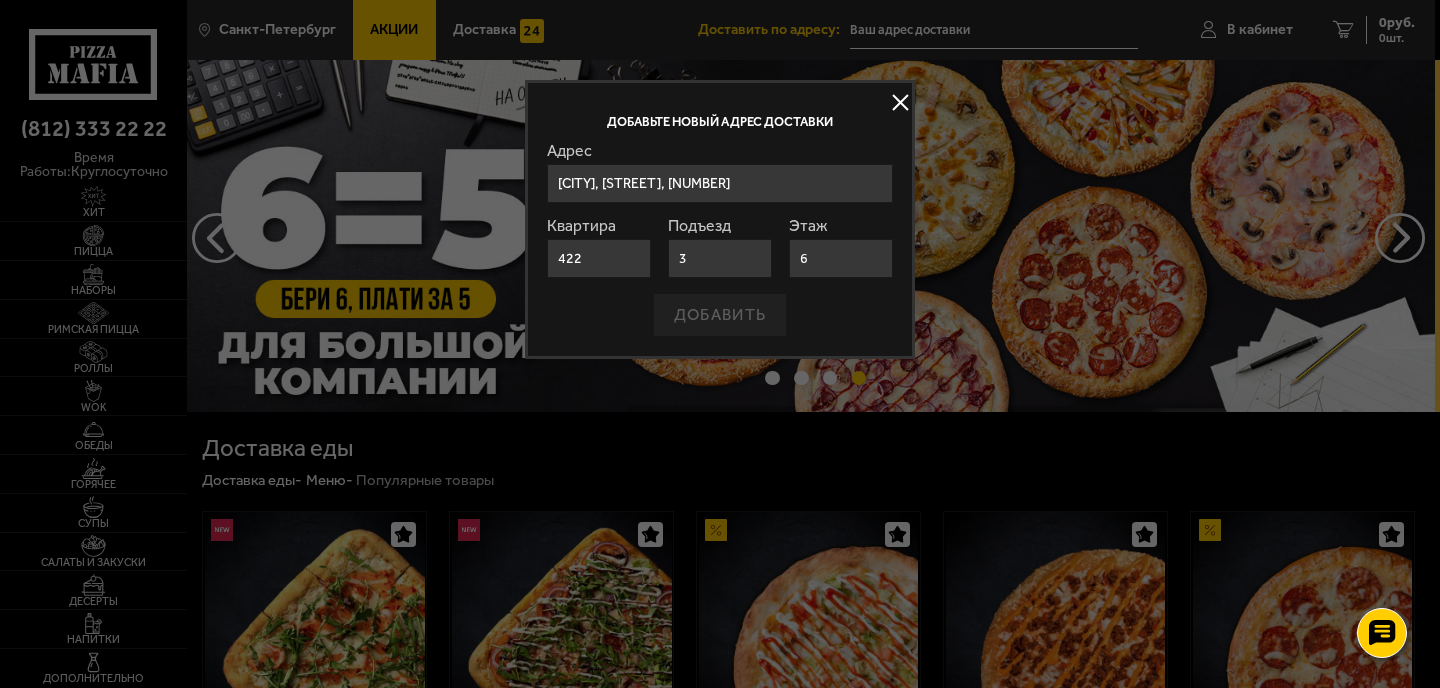 click on "Добавьте новый адрес доставки" at bounding box center (720, 122) 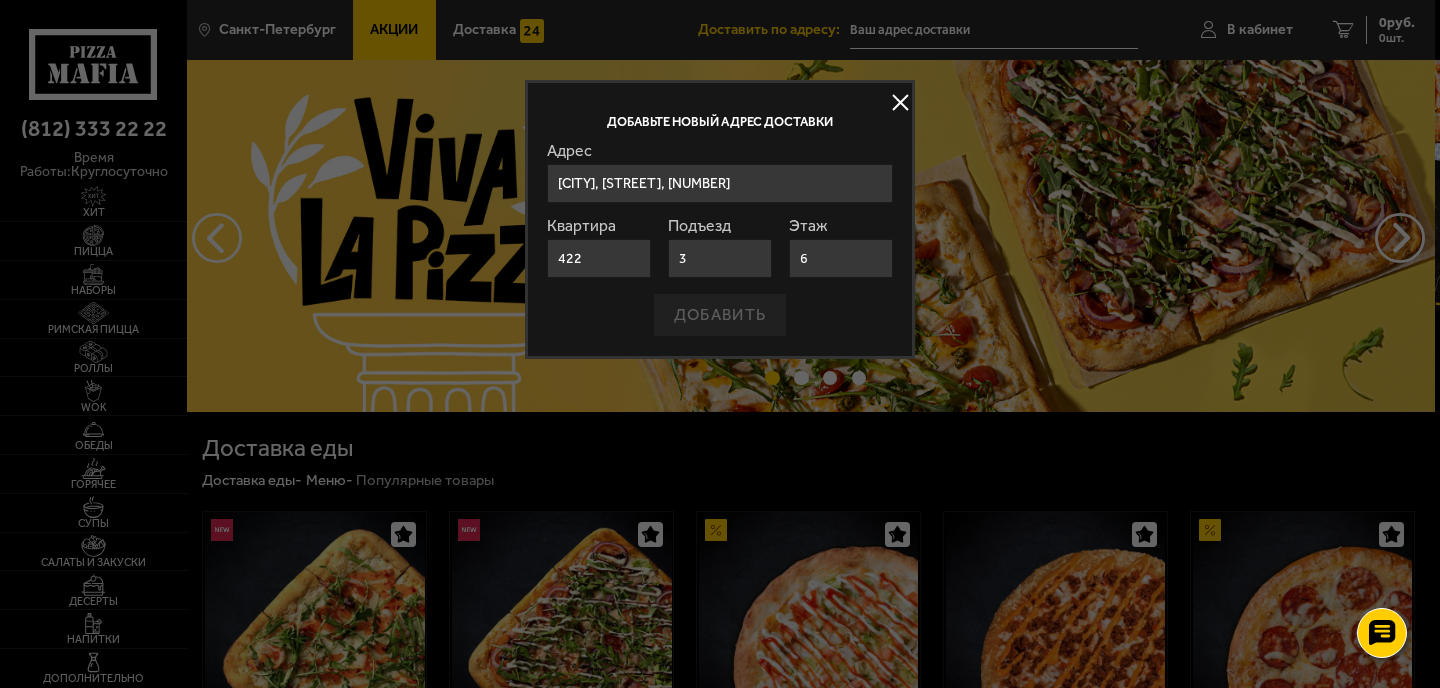 click on "[CITY], [STREET], [NUMBER]" at bounding box center [720, 183] 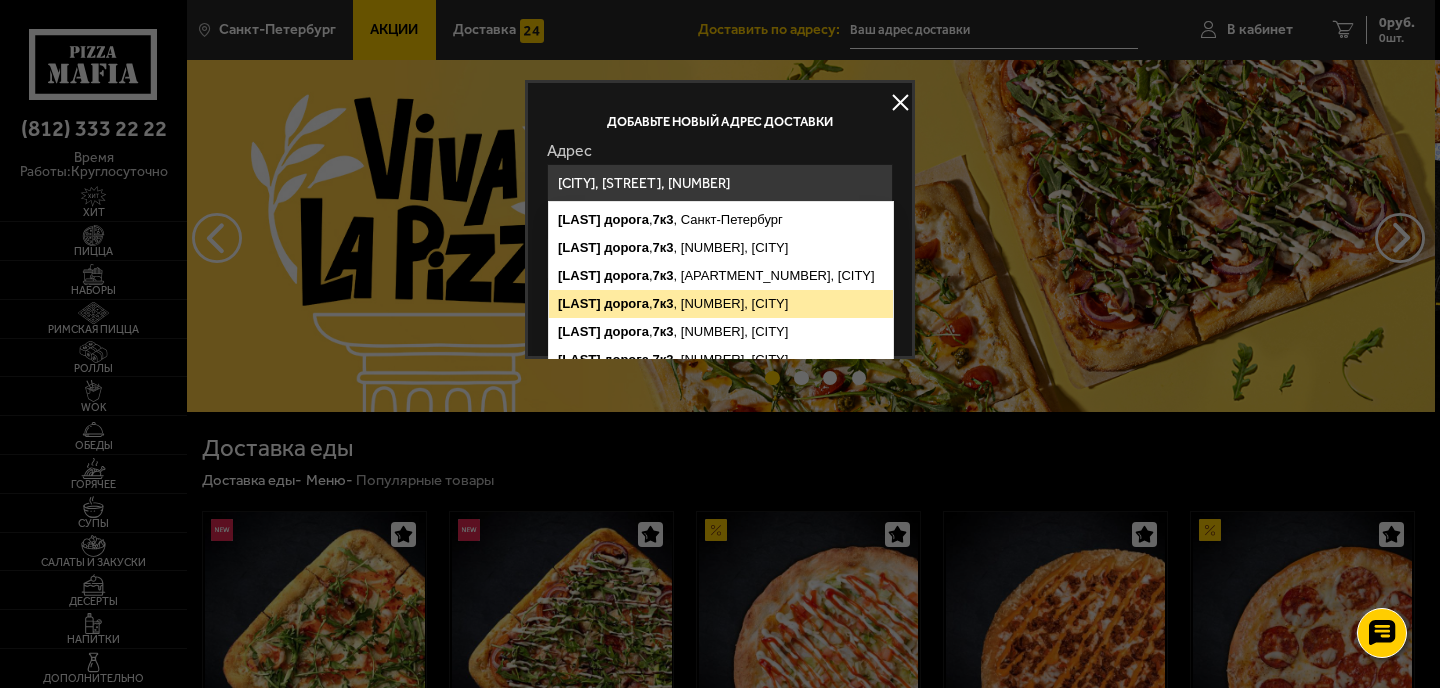 scroll, scrollTop: 19, scrollLeft: 0, axis: vertical 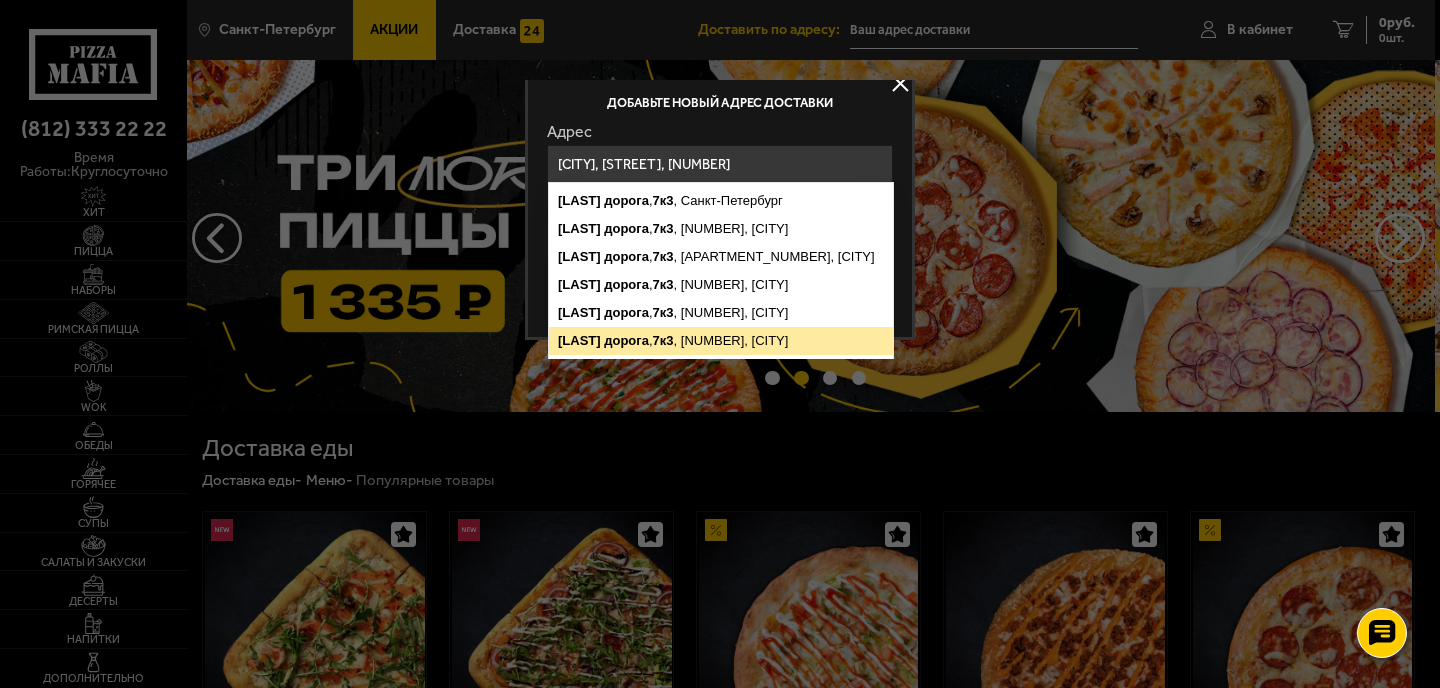 click on "[CITY], [STREET], [NUMBER], [NUMBER]" at bounding box center [721, 341] 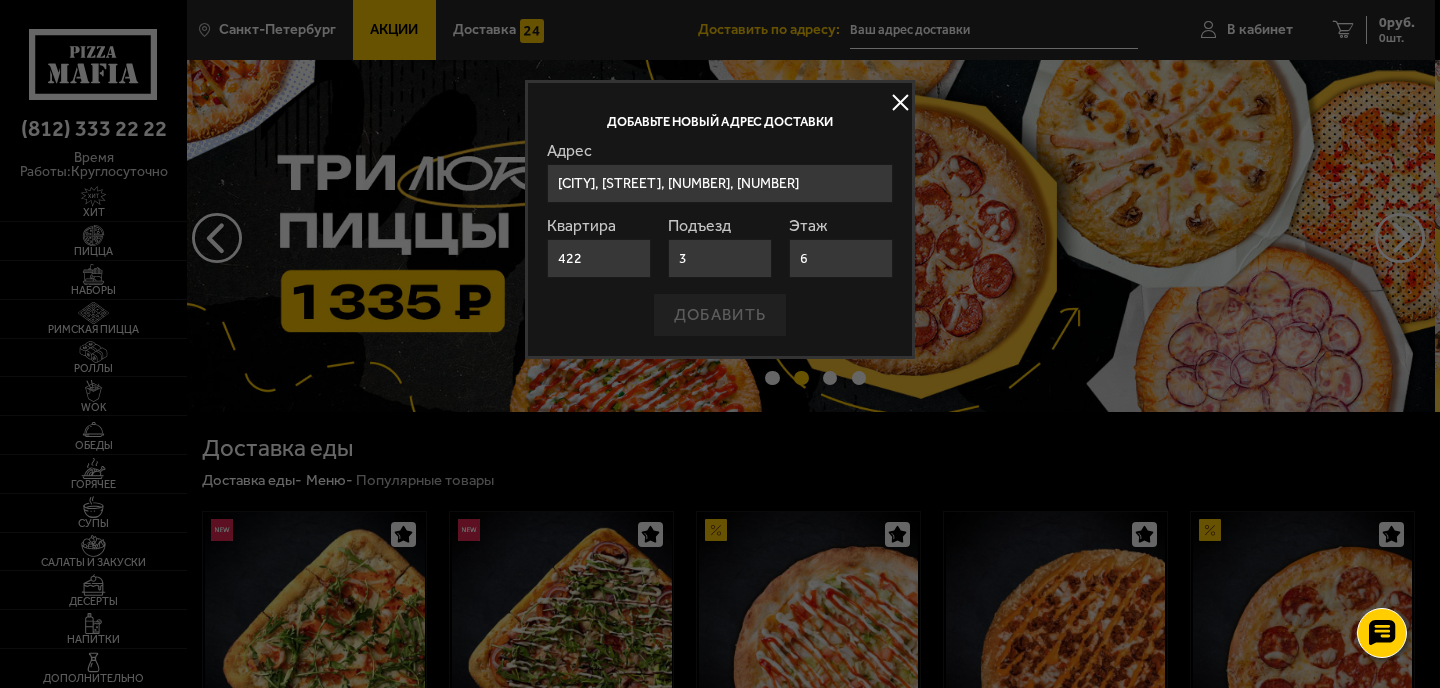 scroll, scrollTop: 0, scrollLeft: 0, axis: both 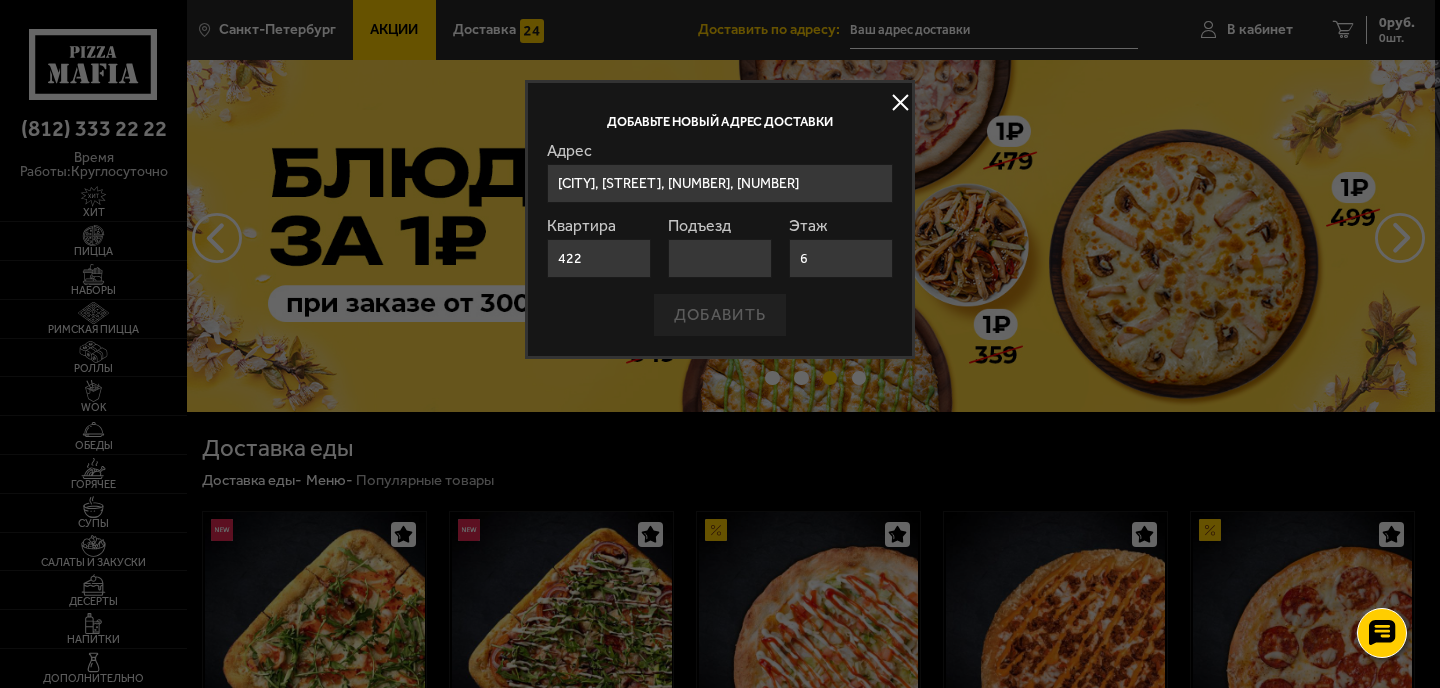 click on "[CITY], [STREET], [NUMBER], [NUMBER]" at bounding box center [720, 183] 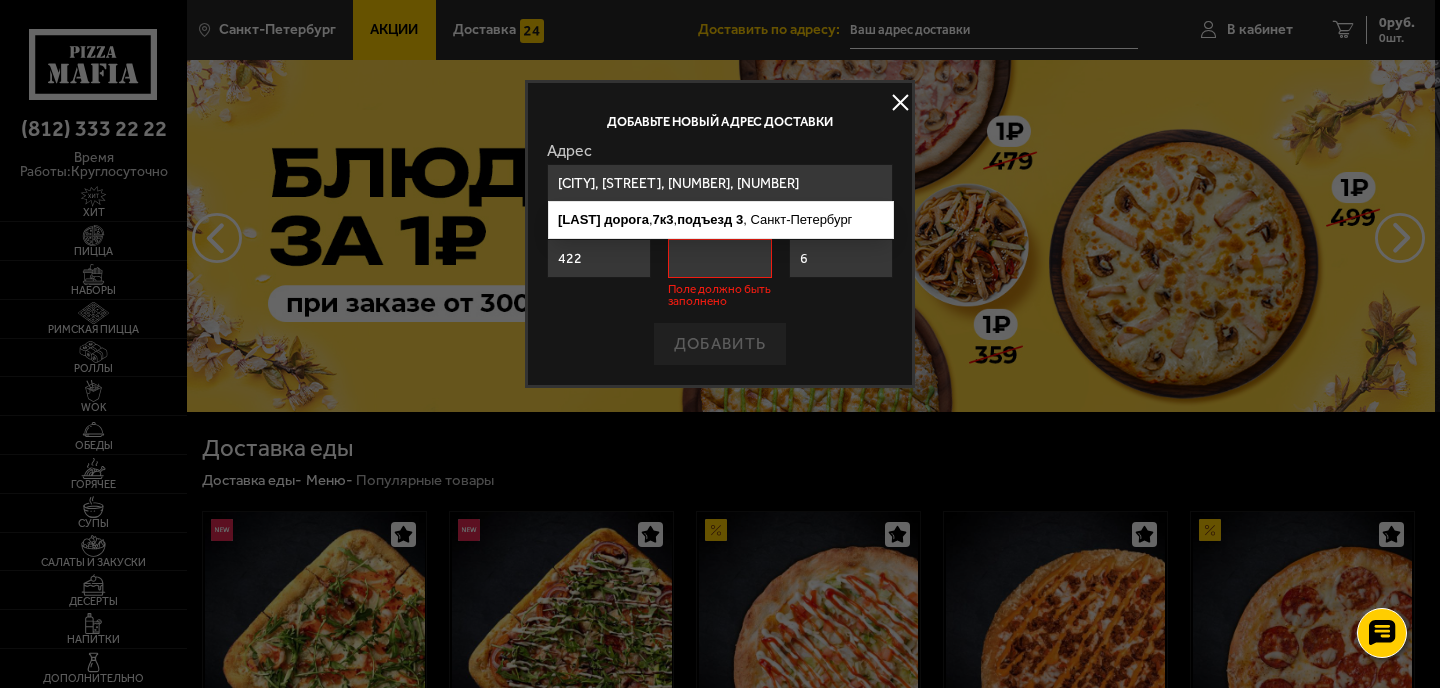 click on "Подъезд" at bounding box center [720, 258] 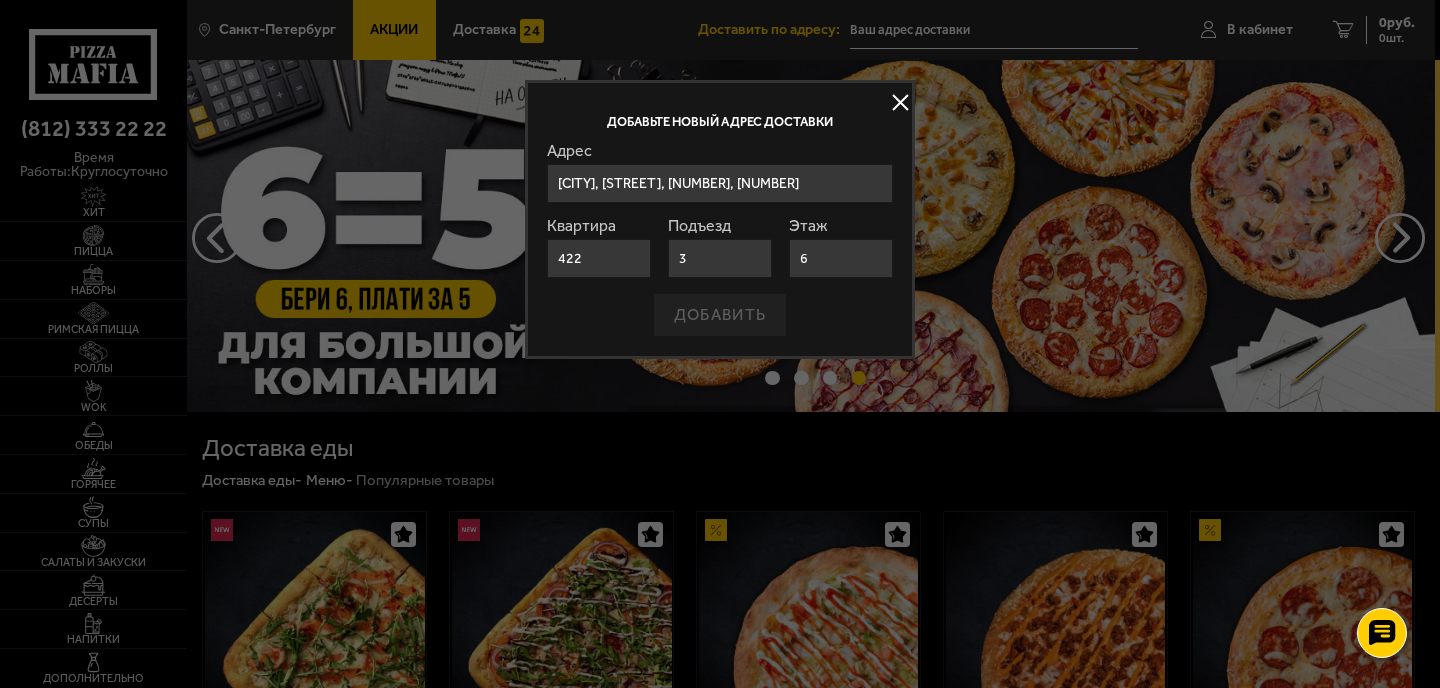 type on "3" 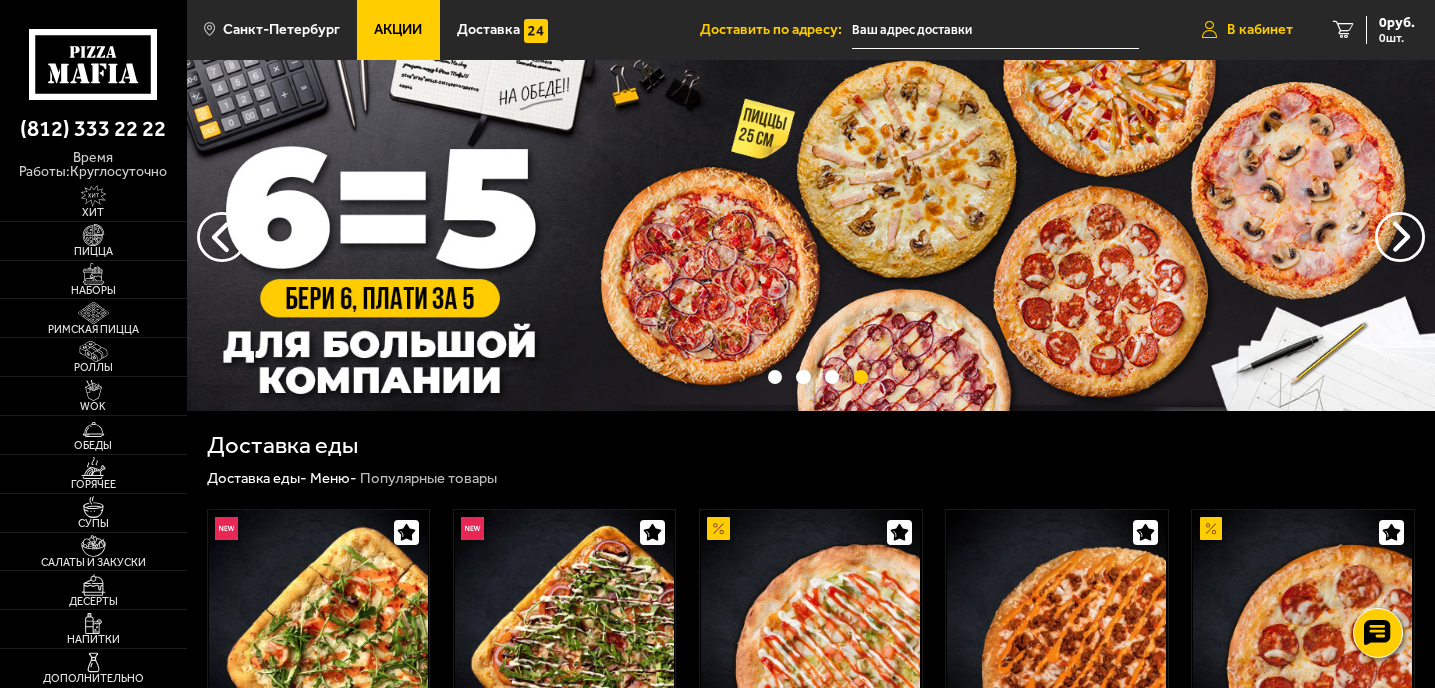 click on "В кабинет" at bounding box center [1247, 30] 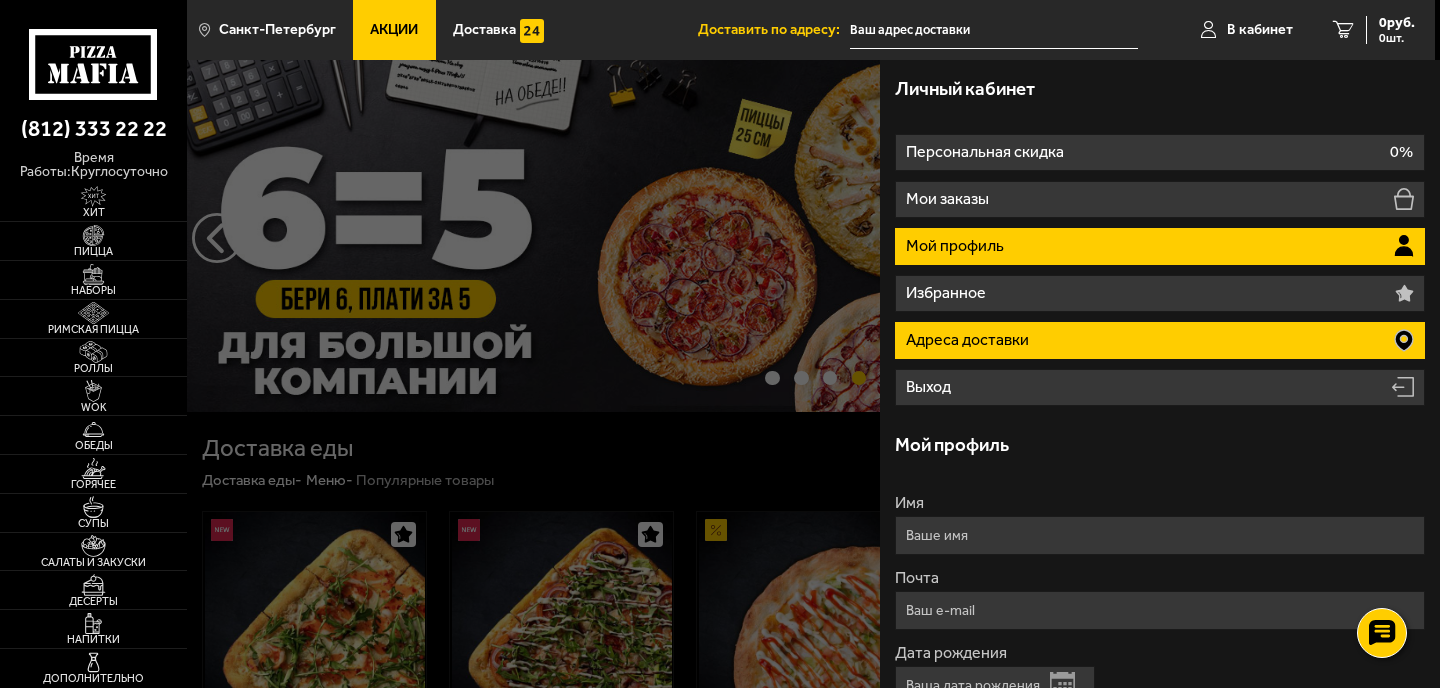 click on "Адреса доставки" at bounding box center (1160, 340) 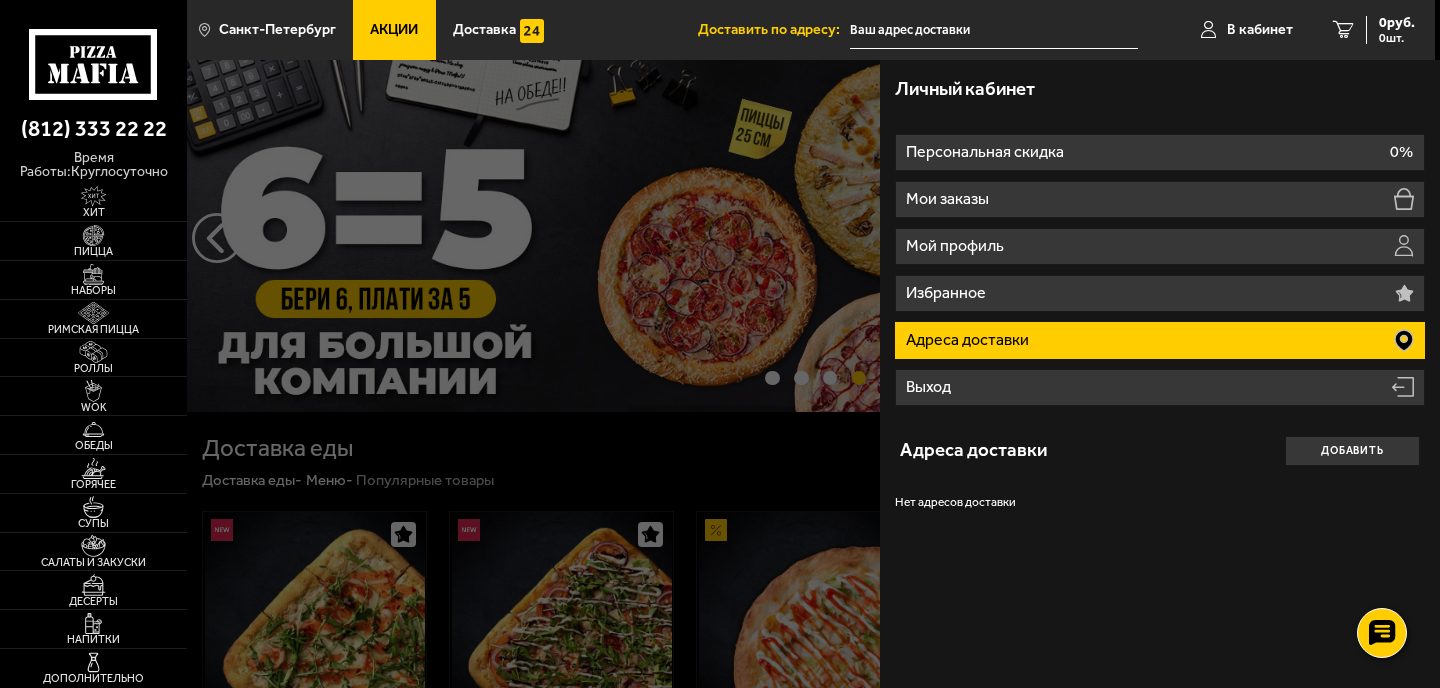 click on "Адреса доставки Добавить" at bounding box center [1160, 451] 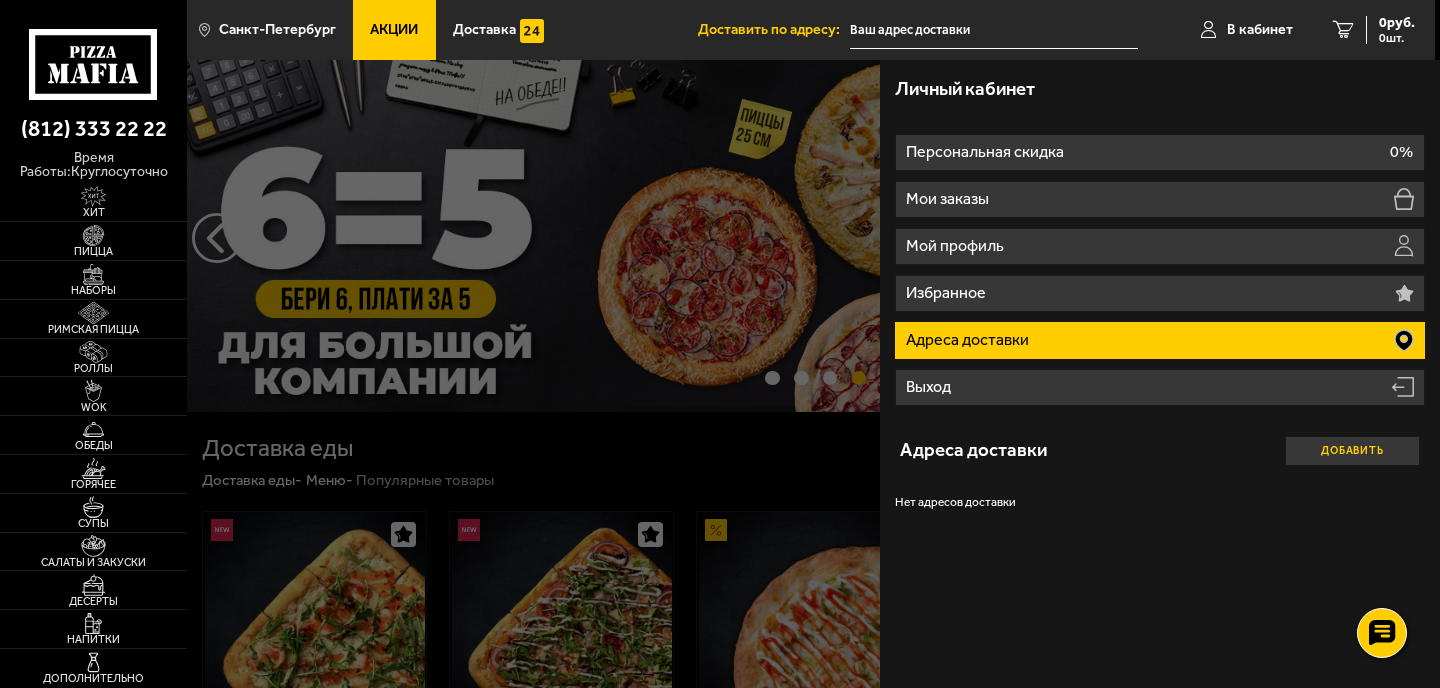 click on "Добавить" at bounding box center (1352, 451) 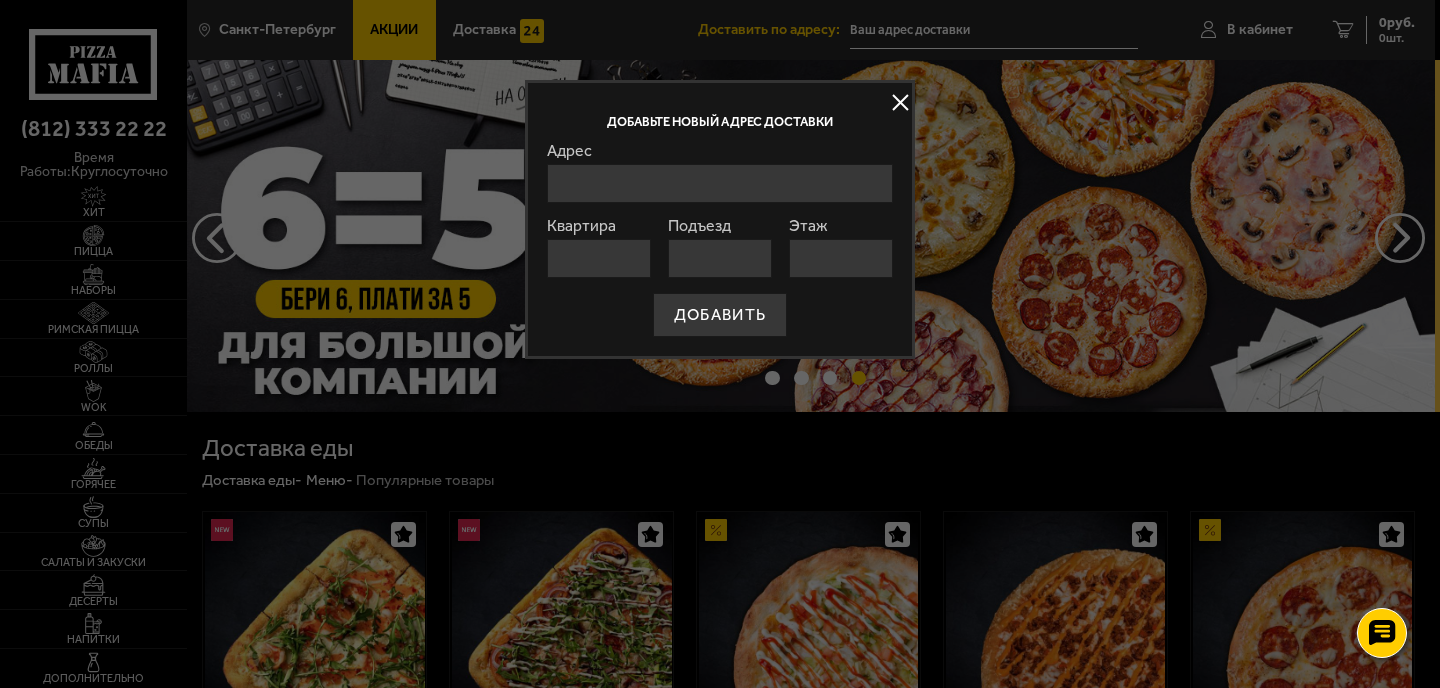 click on "Адрес" at bounding box center (720, 183) 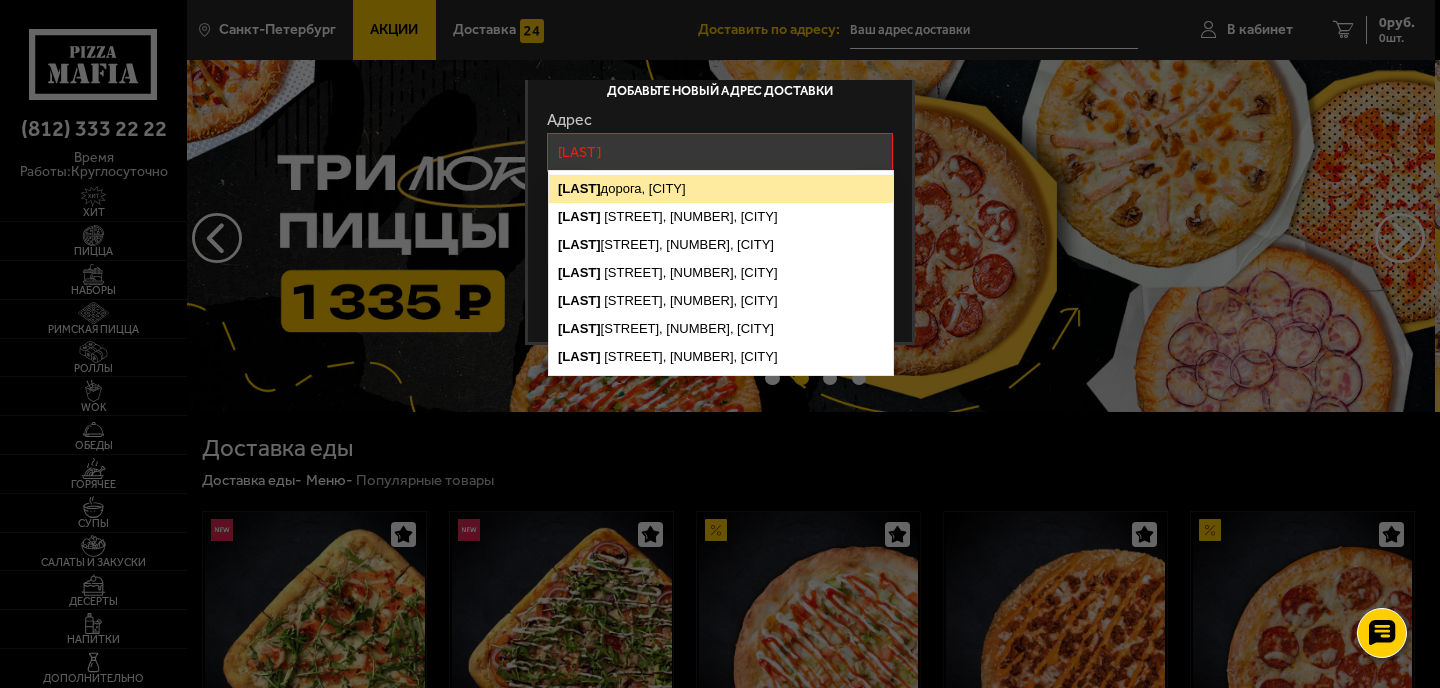 scroll, scrollTop: 30, scrollLeft: 0, axis: vertical 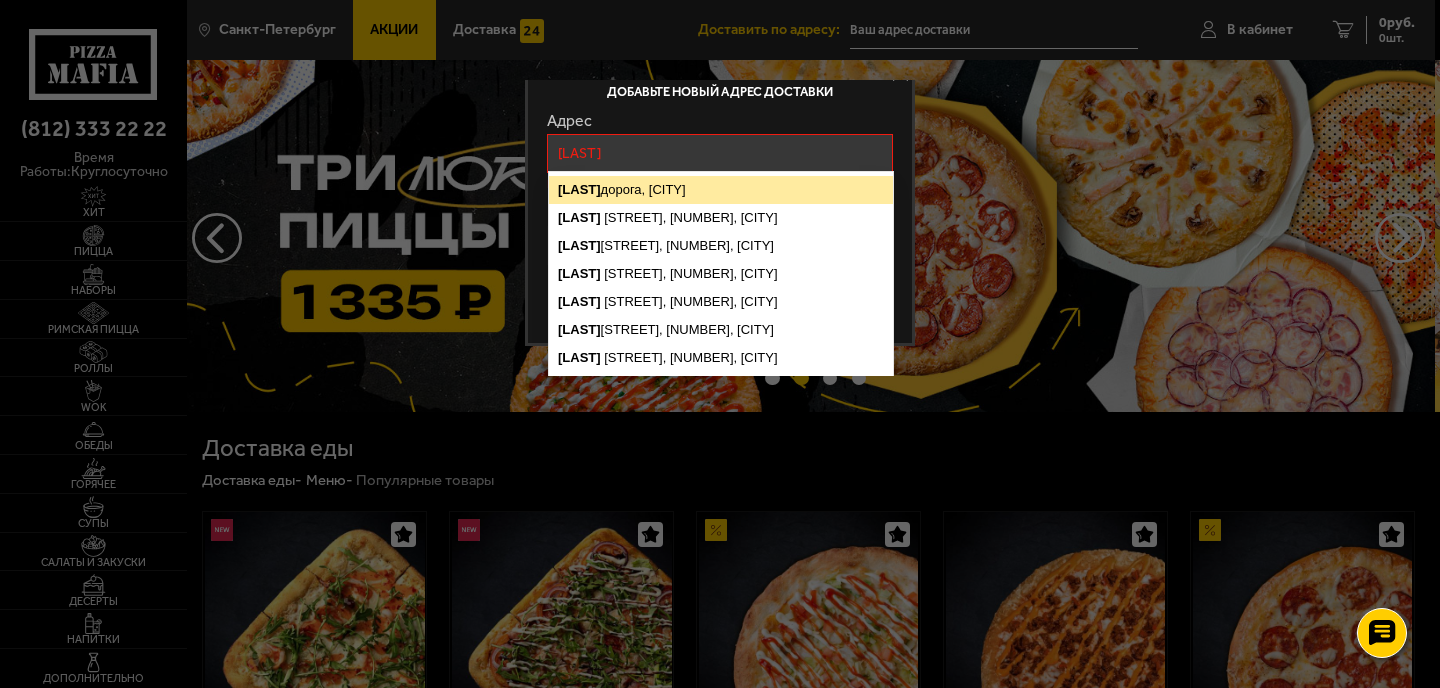 click on "[STREET], [CITY]" at bounding box center [721, 190] 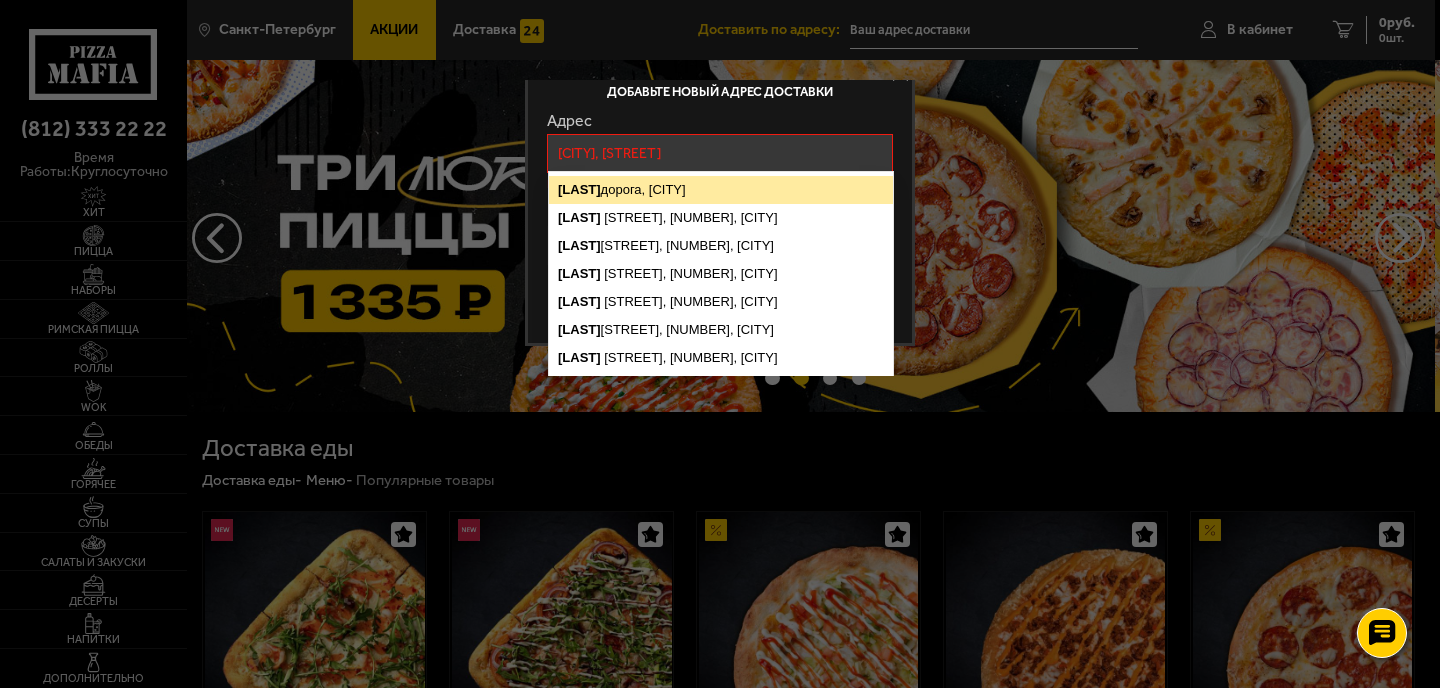 scroll, scrollTop: 0, scrollLeft: 0, axis: both 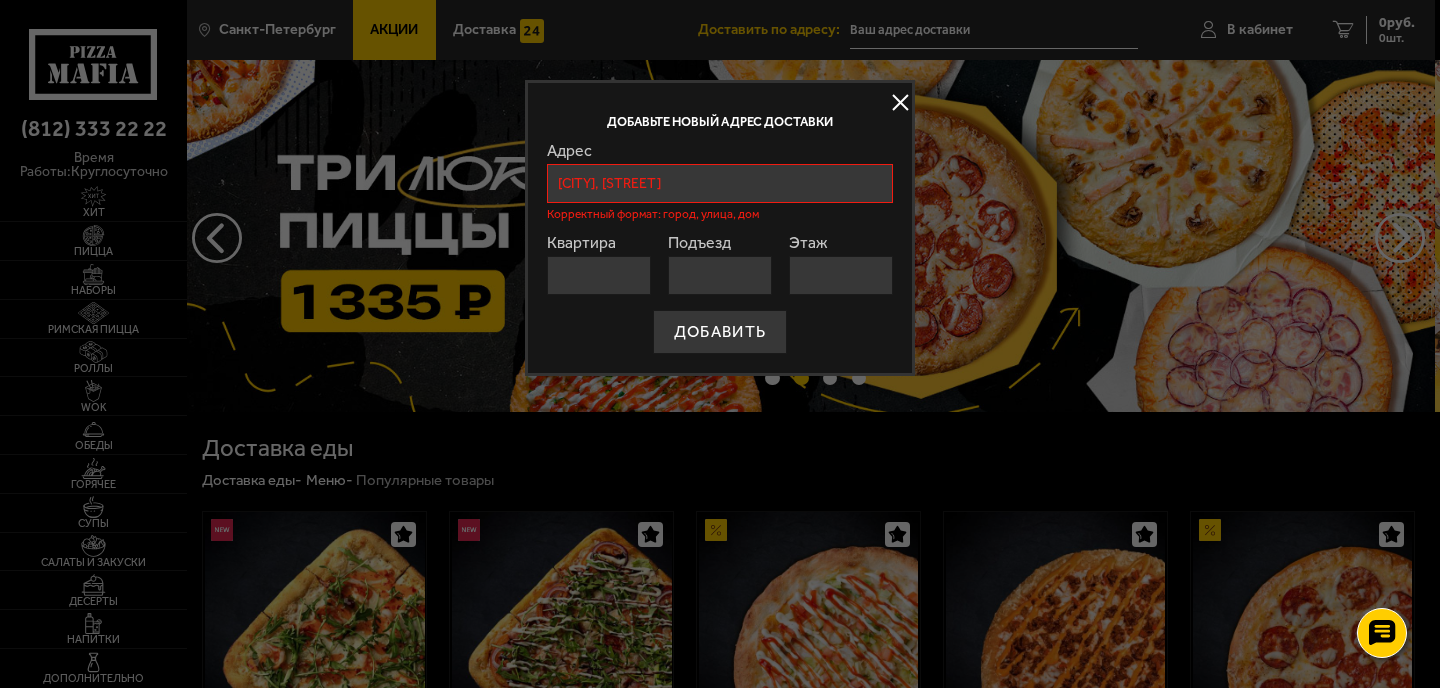 click on "[CITY], [STREET]" at bounding box center (720, 183) 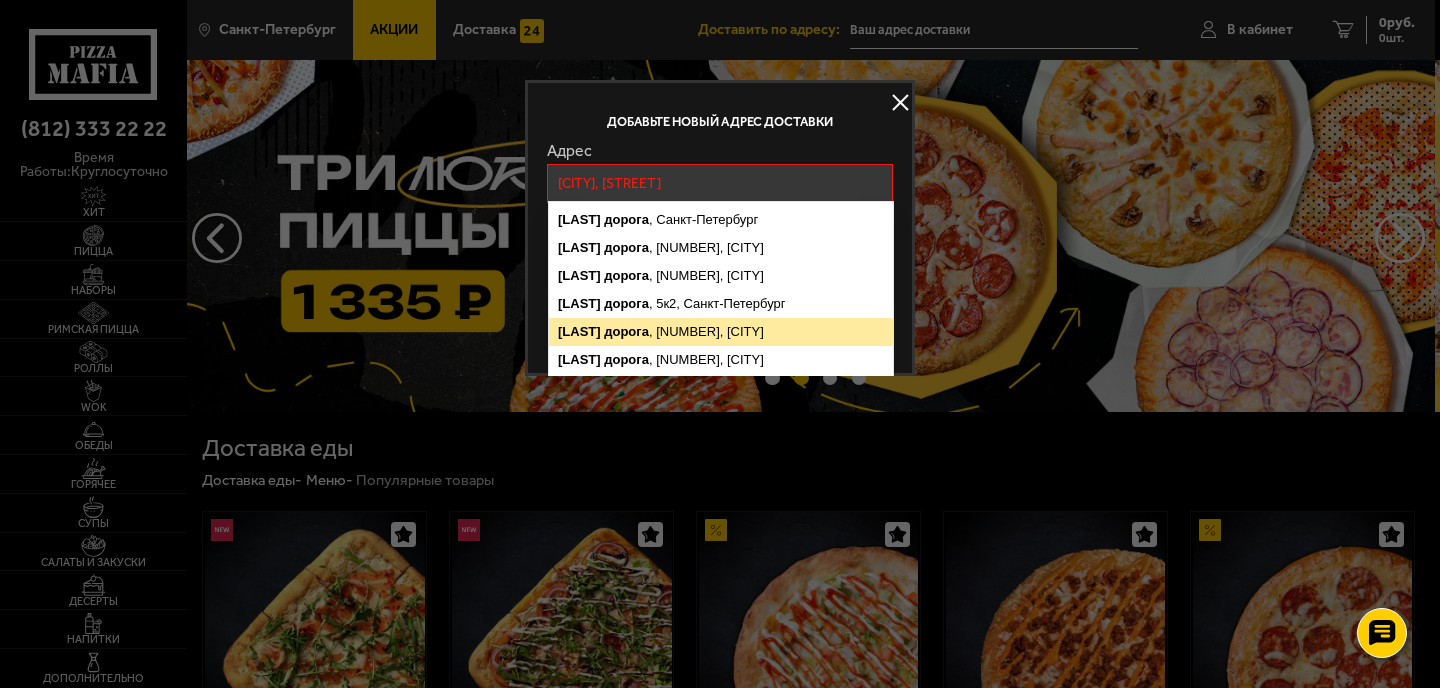 scroll, scrollTop: 30, scrollLeft: 0, axis: vertical 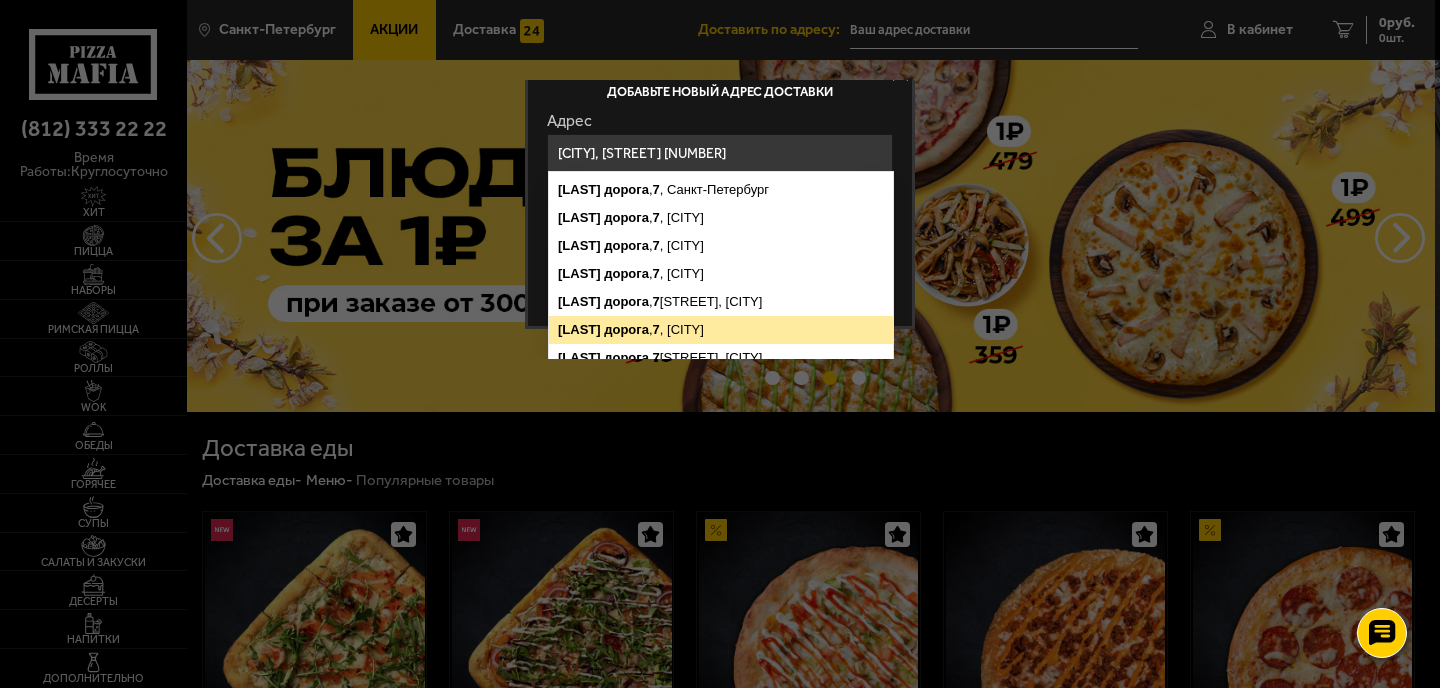 click on "[STREET] , [NUMBER] , [CITY]" at bounding box center (721, 330) 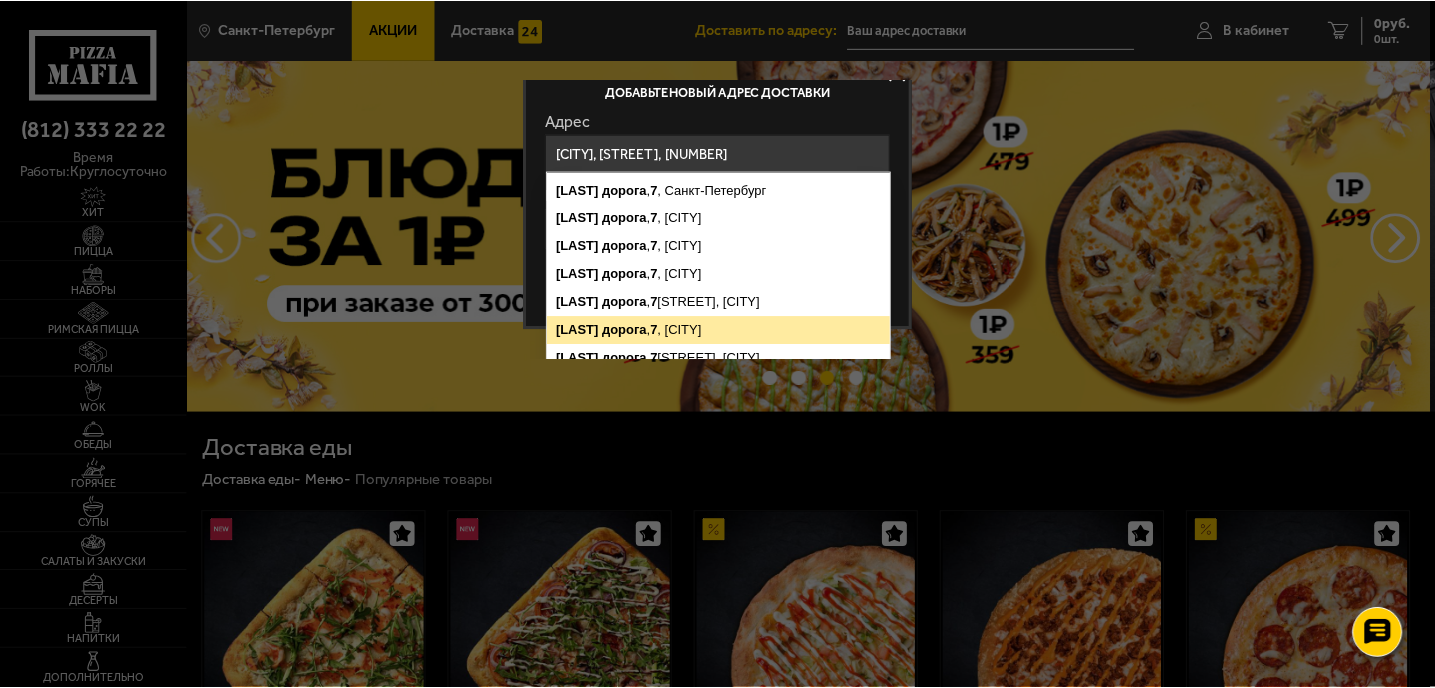 scroll, scrollTop: 0, scrollLeft: 0, axis: both 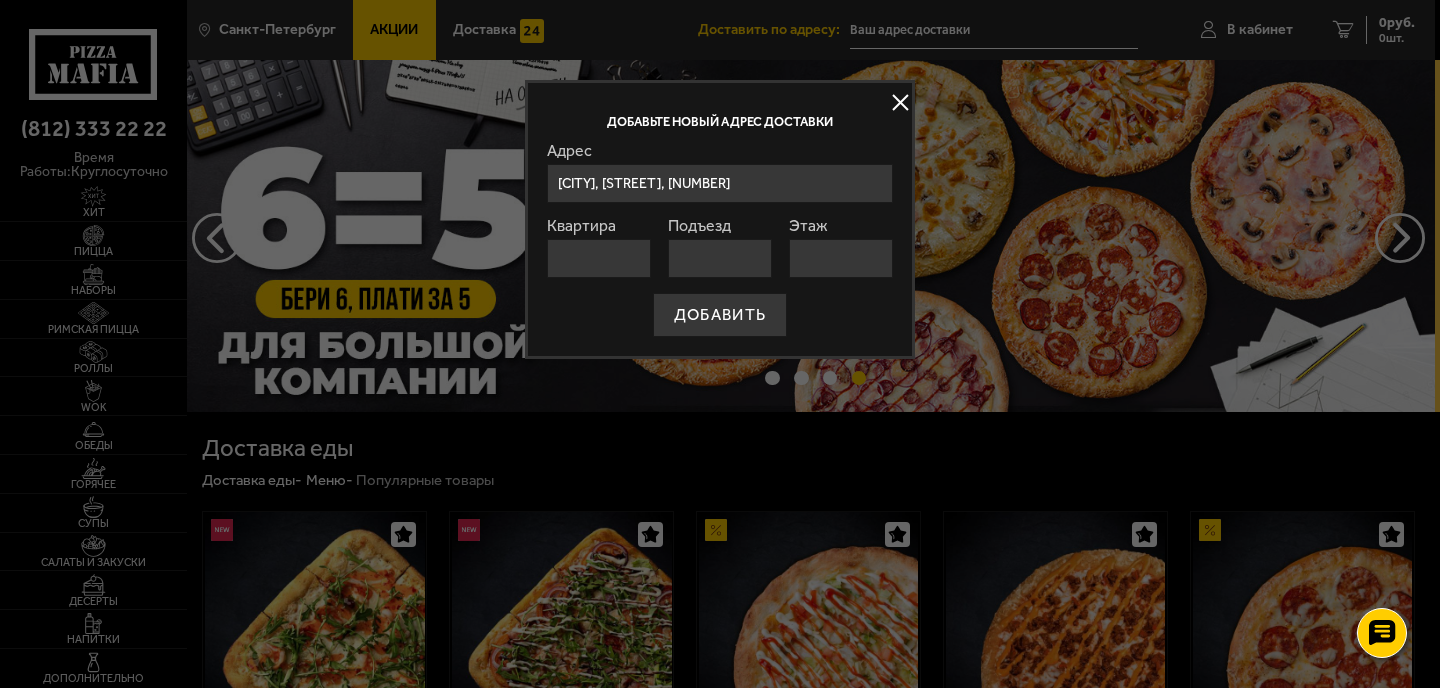 click on "Подъезд" at bounding box center (720, 258) 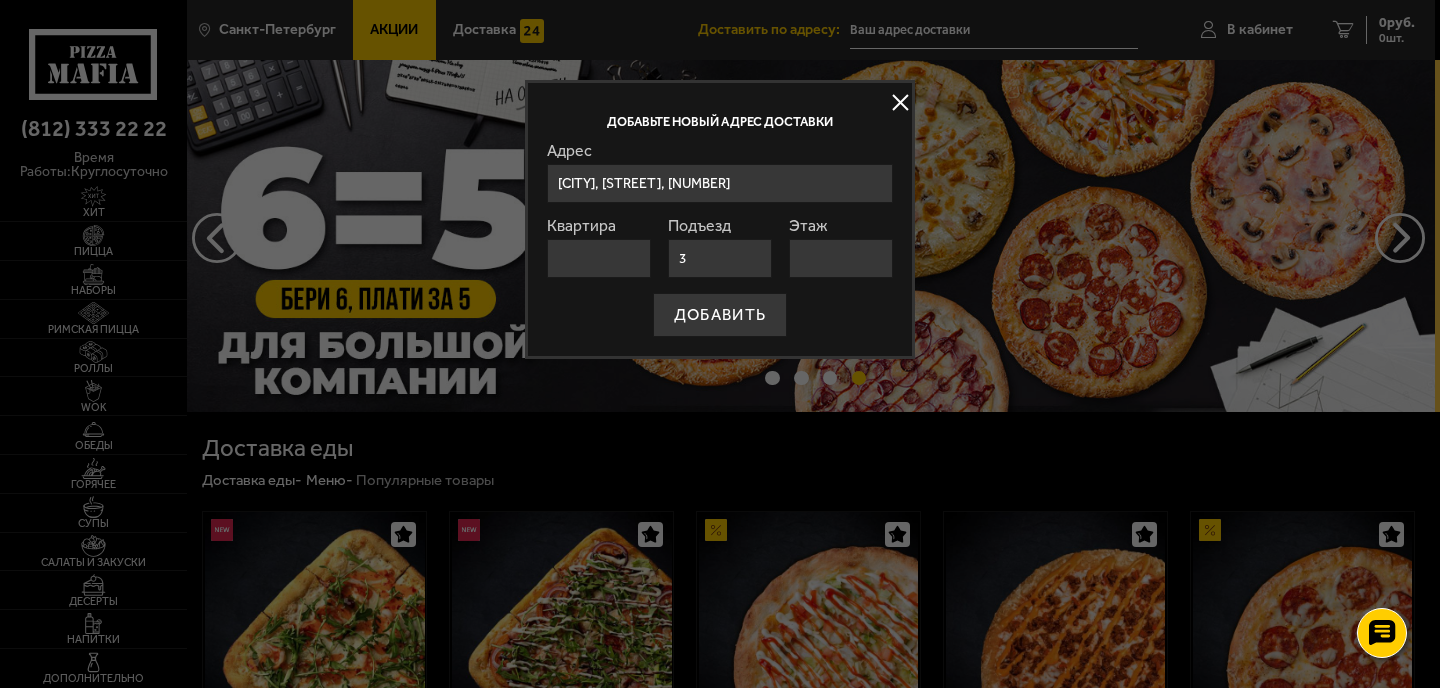 type on "3" 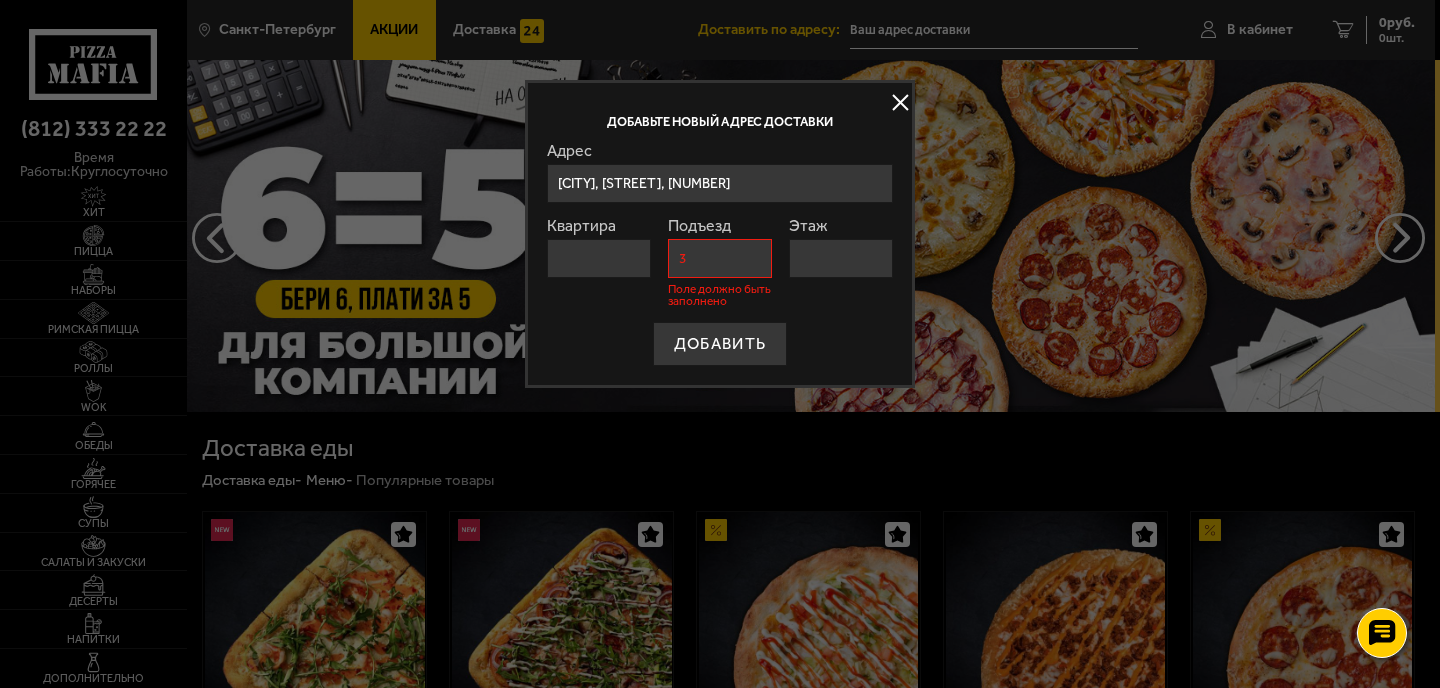 click on "Квартира" at bounding box center [599, 258] 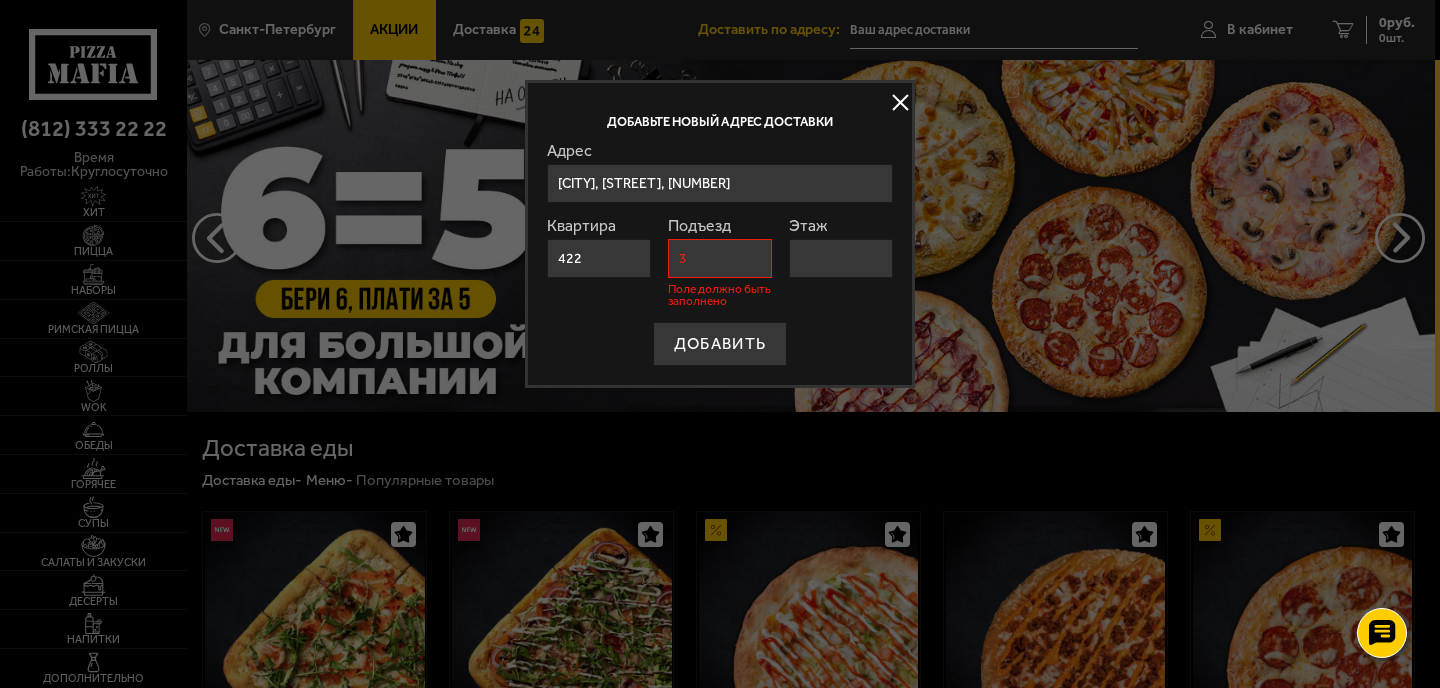 type on "422" 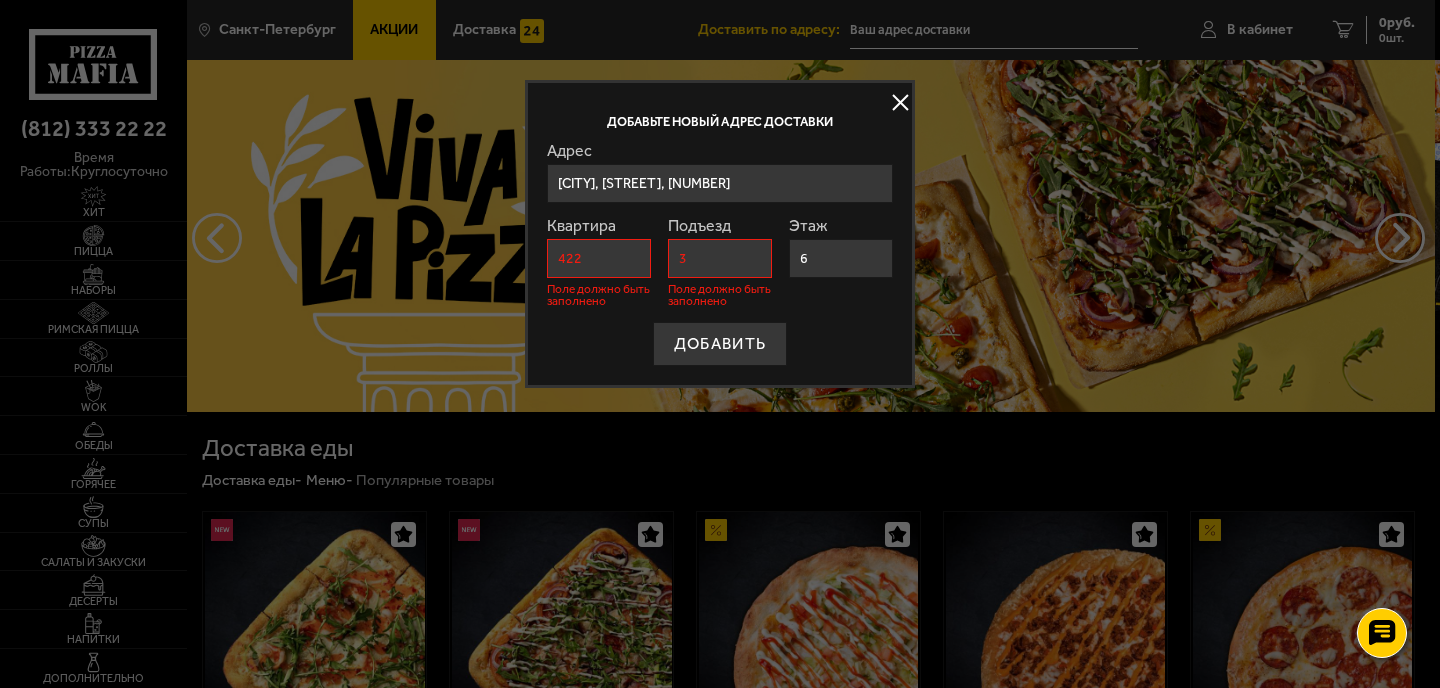 type on "6" 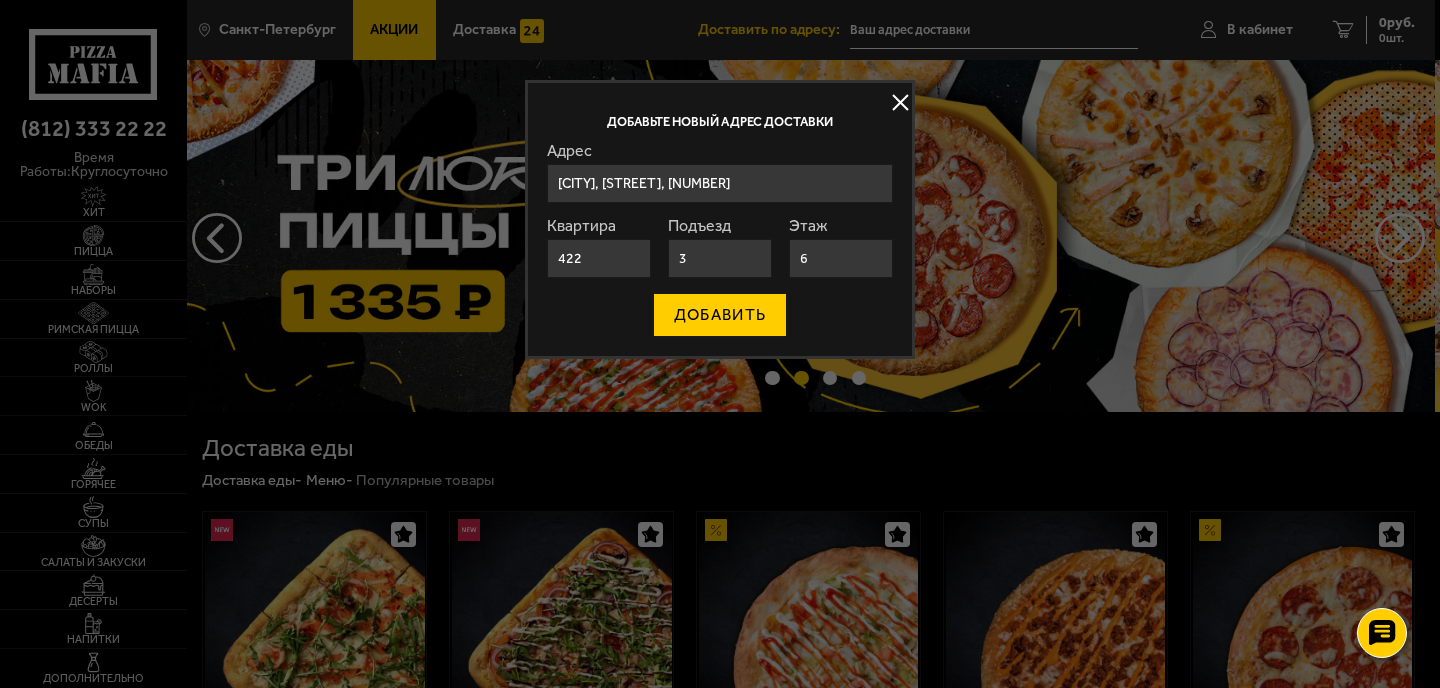 click on "ДОБАВИТЬ" at bounding box center (720, 315) 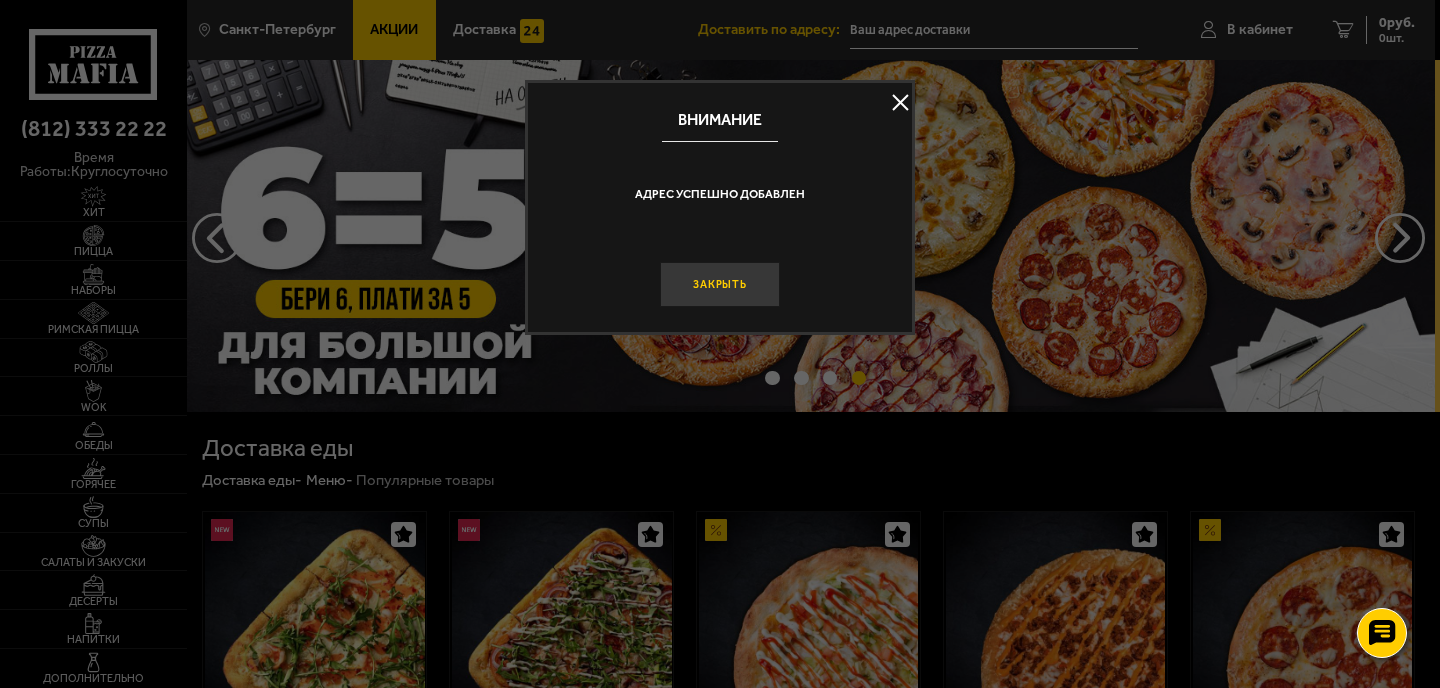 click on "Закрыть" at bounding box center (720, 284) 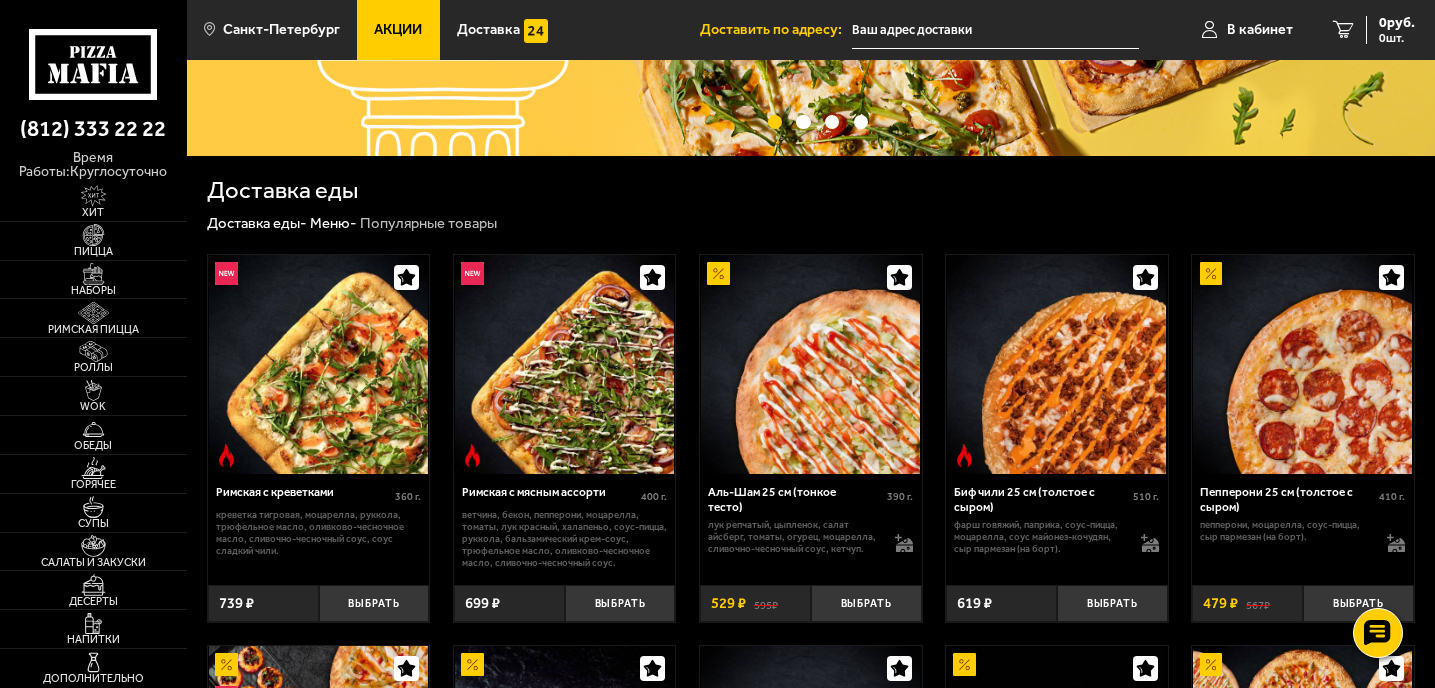 scroll, scrollTop: 0, scrollLeft: 0, axis: both 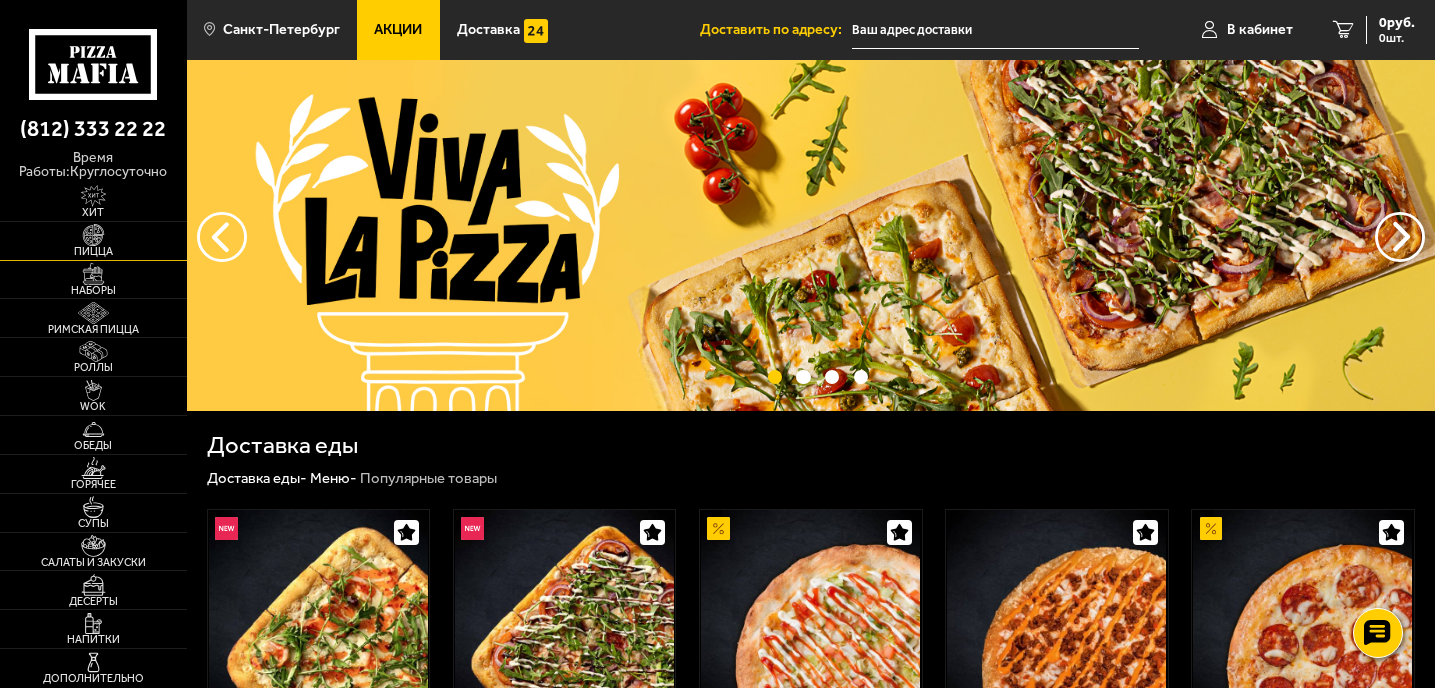 click on "Пицца" at bounding box center (93, 251) 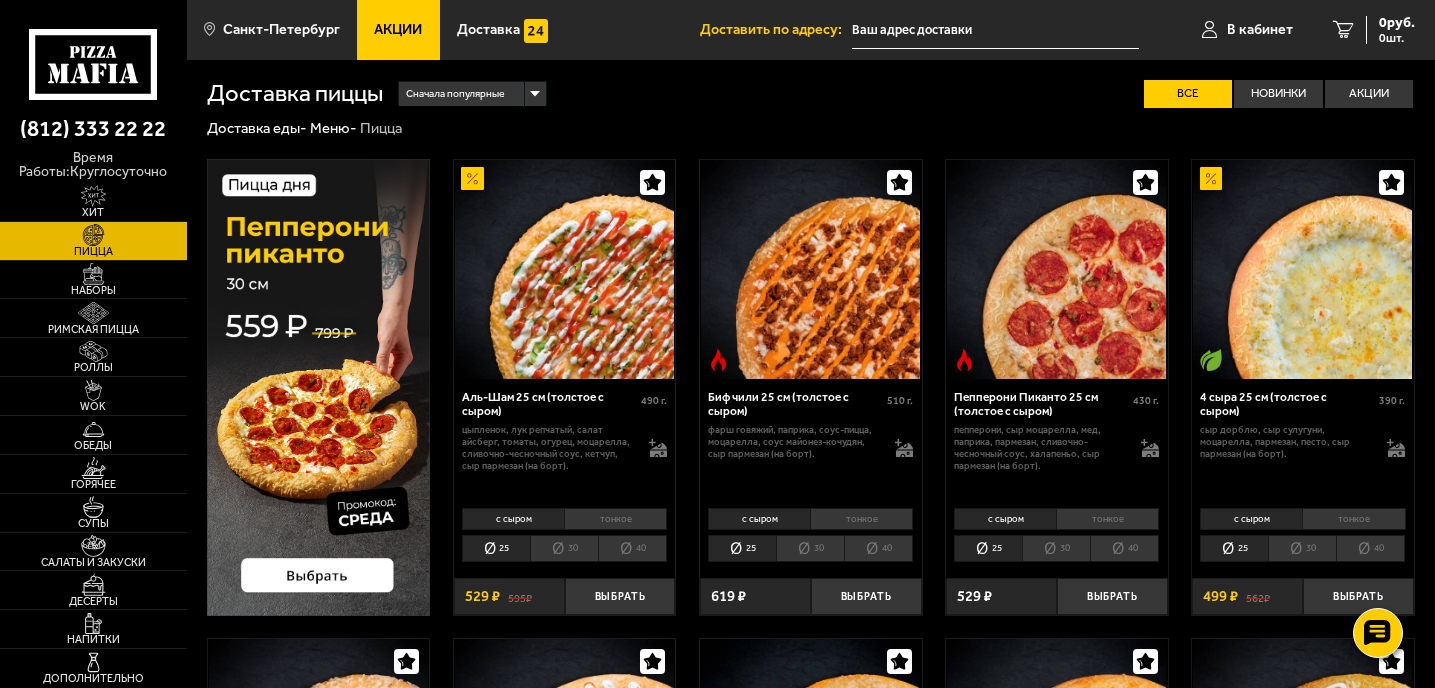 click on "тонкое" at bounding box center (615, 519) 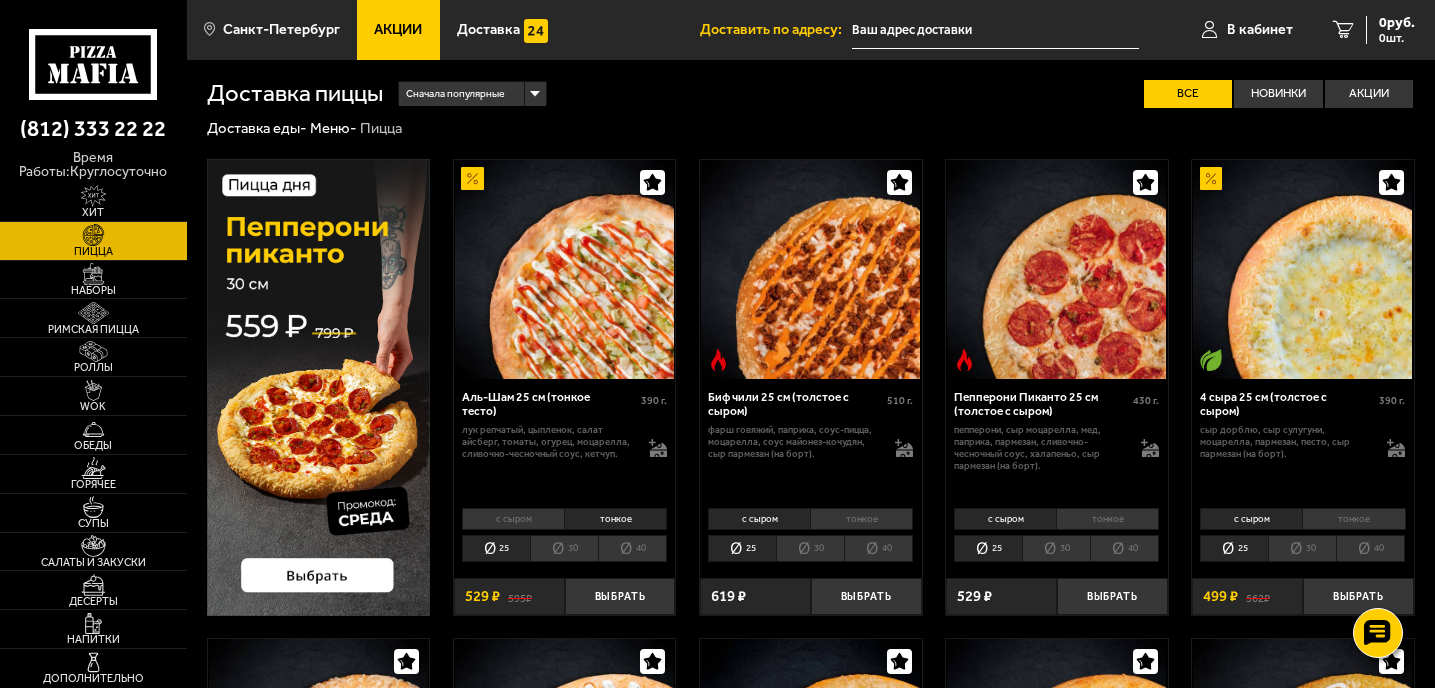 click on "40" at bounding box center [632, 548] 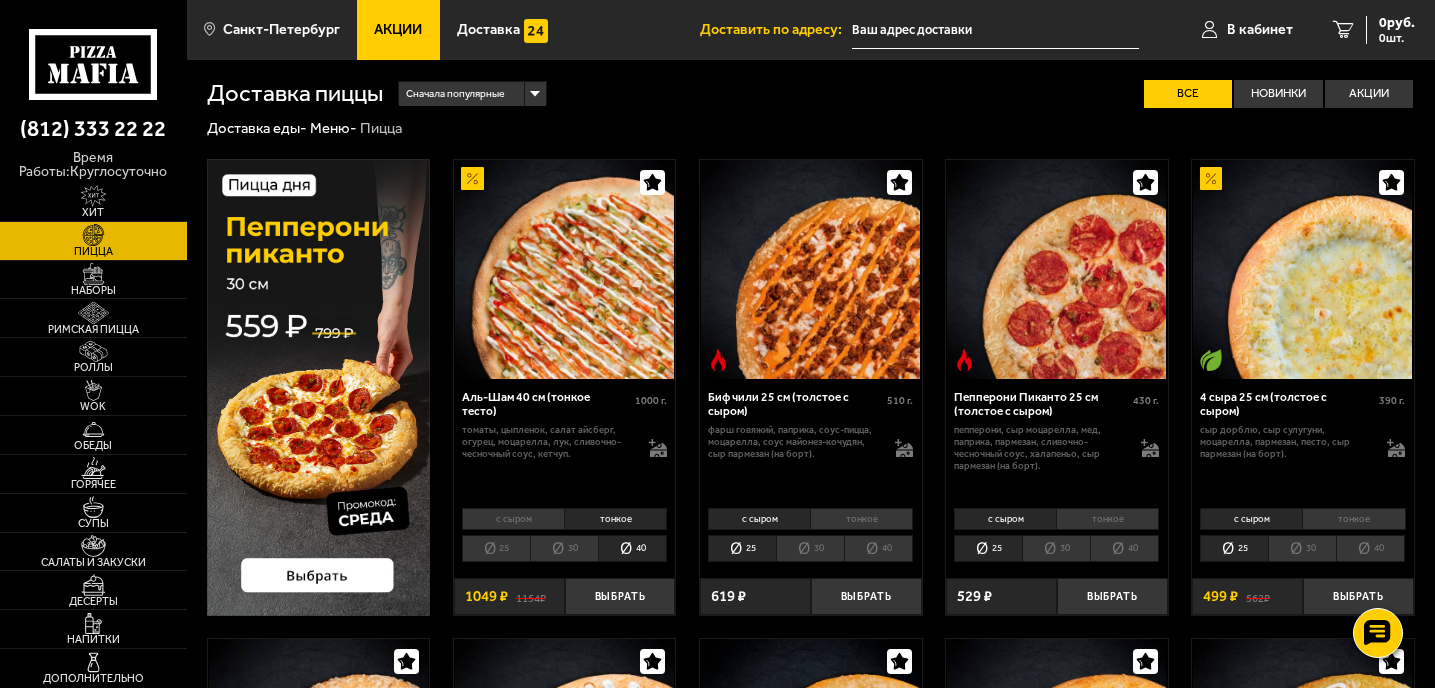 click on "30" at bounding box center [564, 548] 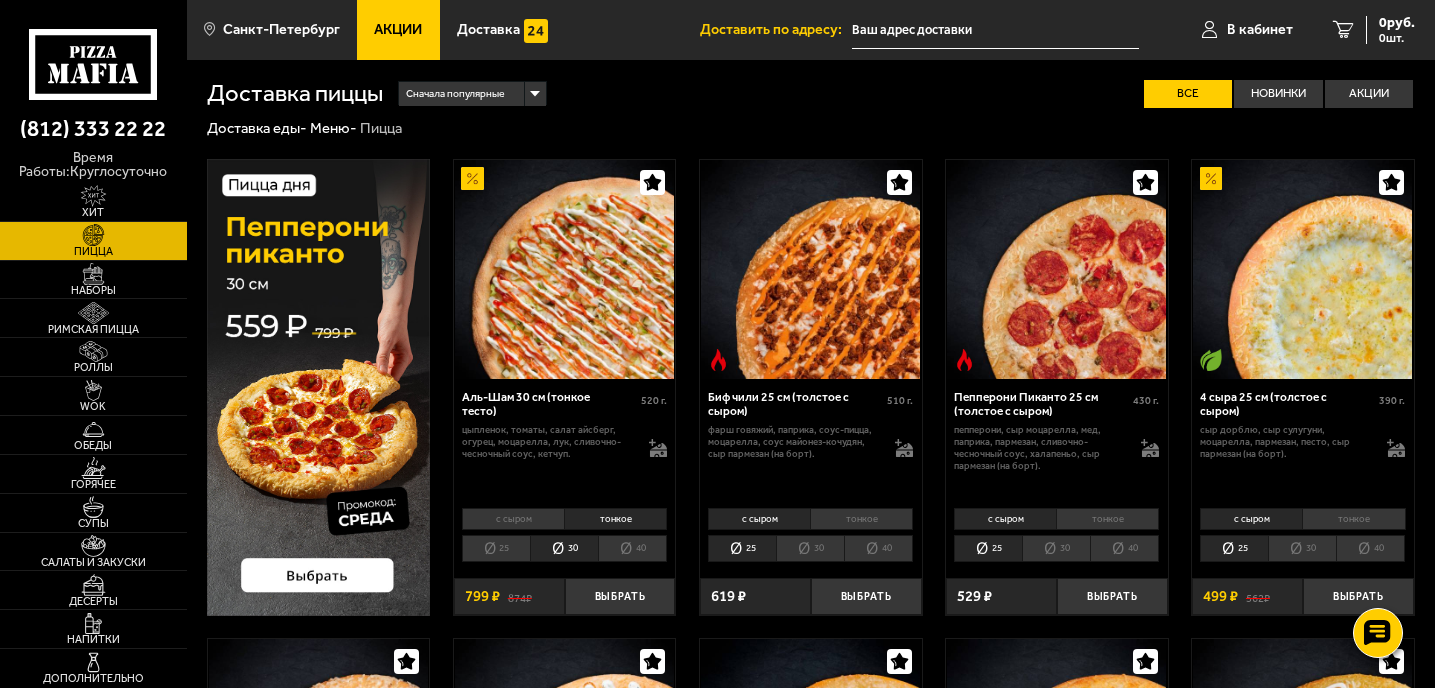 click on "40" at bounding box center (632, 548) 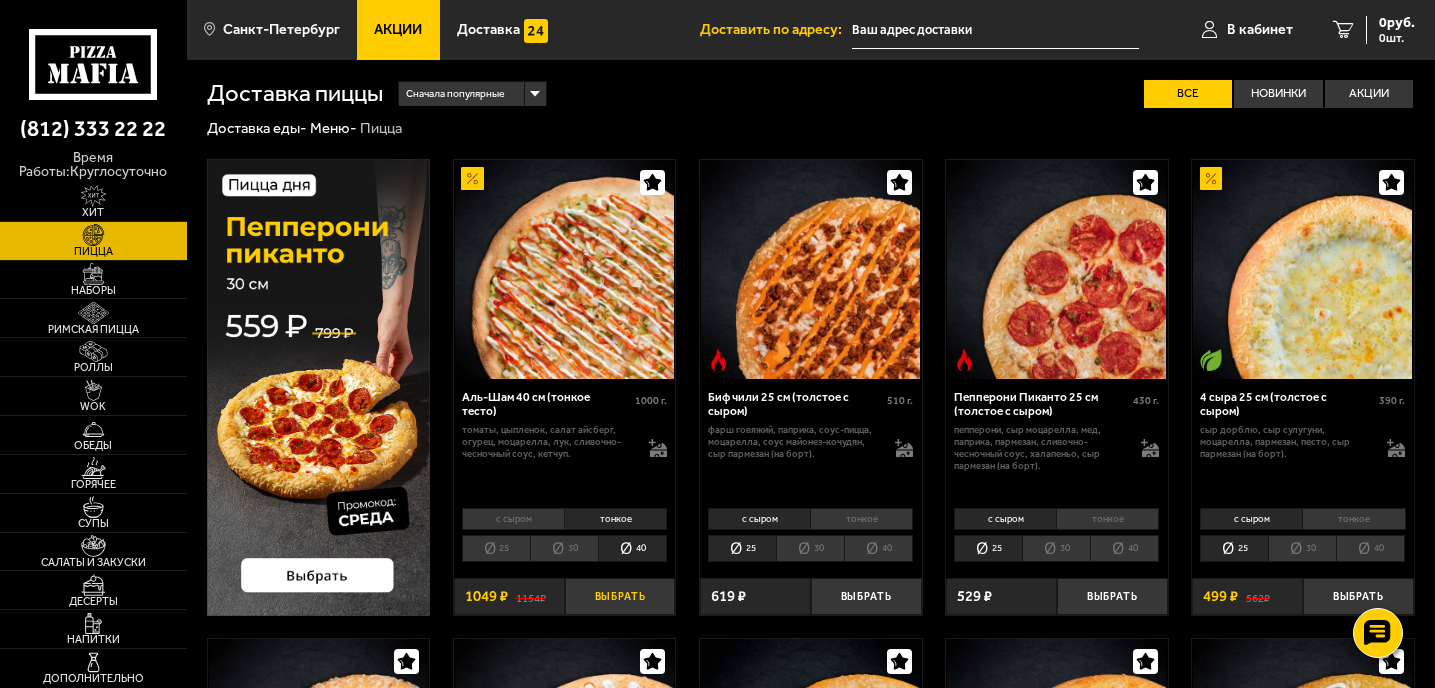click on "Выбрать" at bounding box center [620, 596] 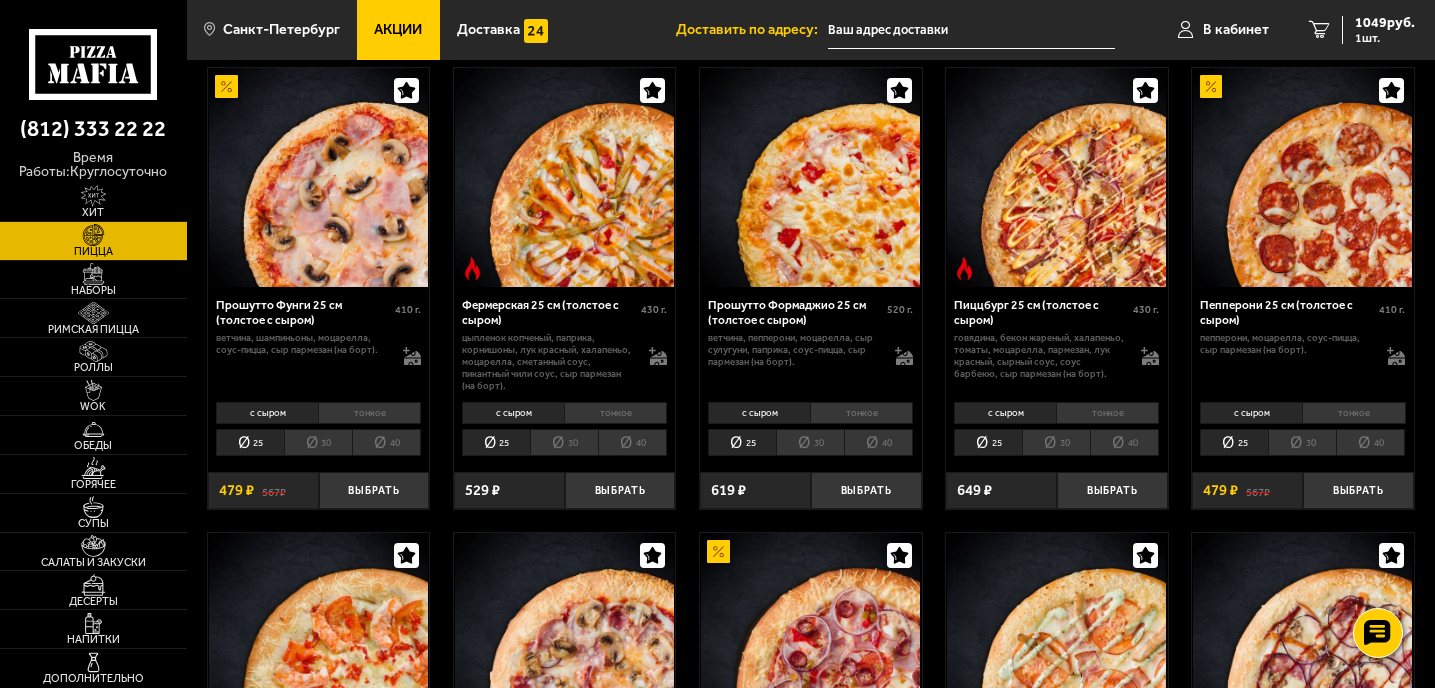 scroll, scrollTop: 1049, scrollLeft: 0, axis: vertical 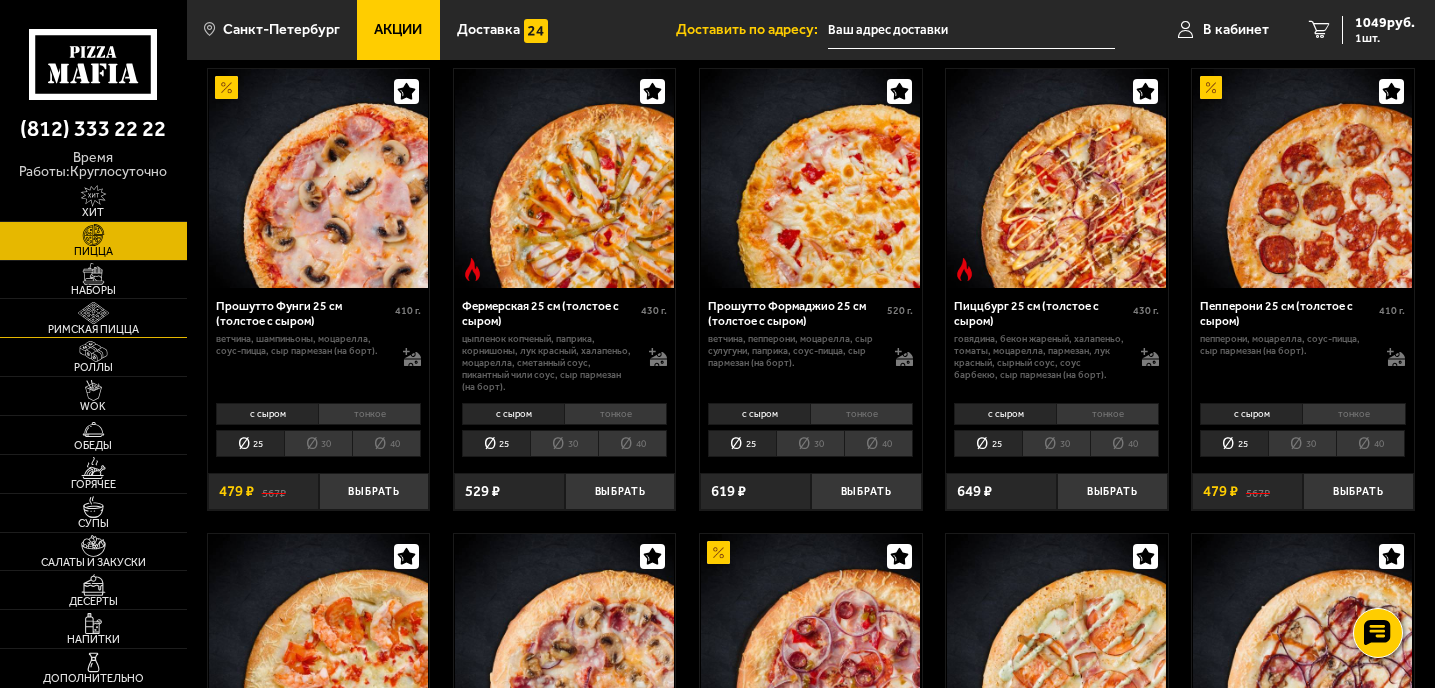 click on "Римская пицца" at bounding box center (93, 318) 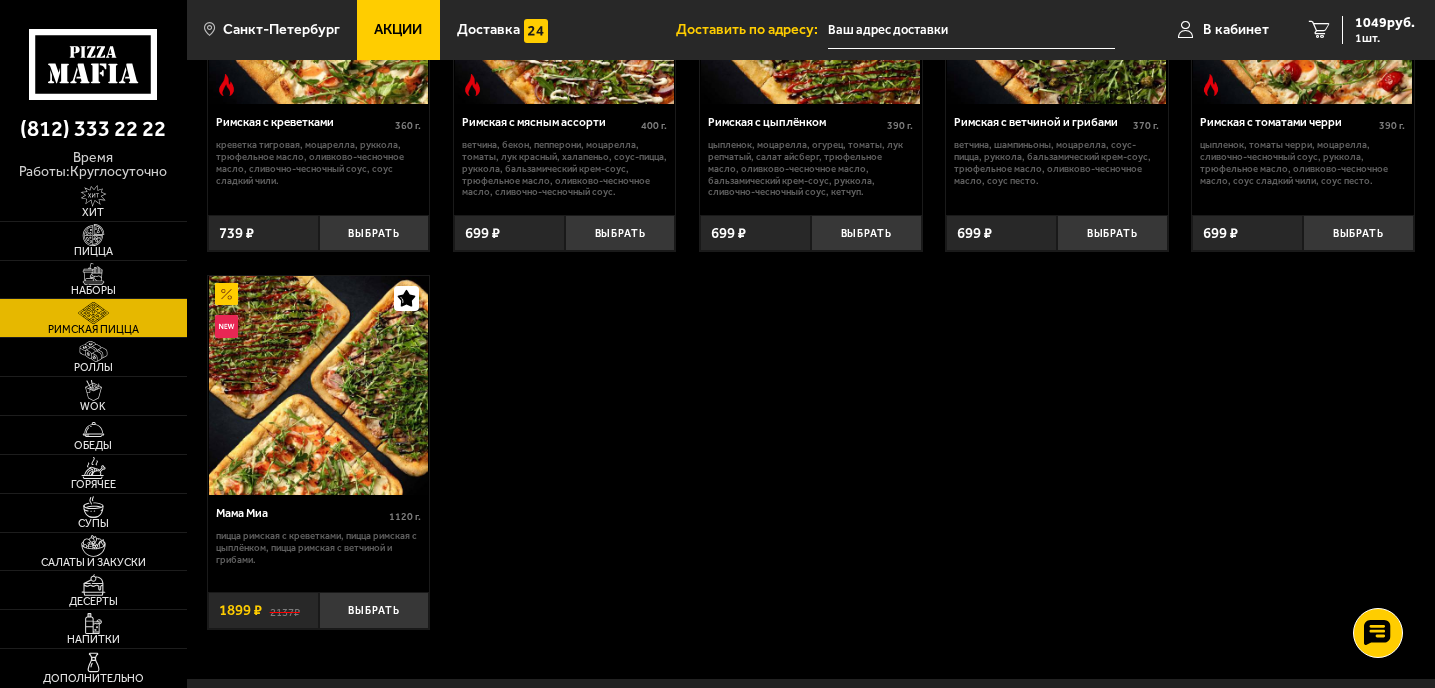 scroll, scrollTop: 276, scrollLeft: 0, axis: vertical 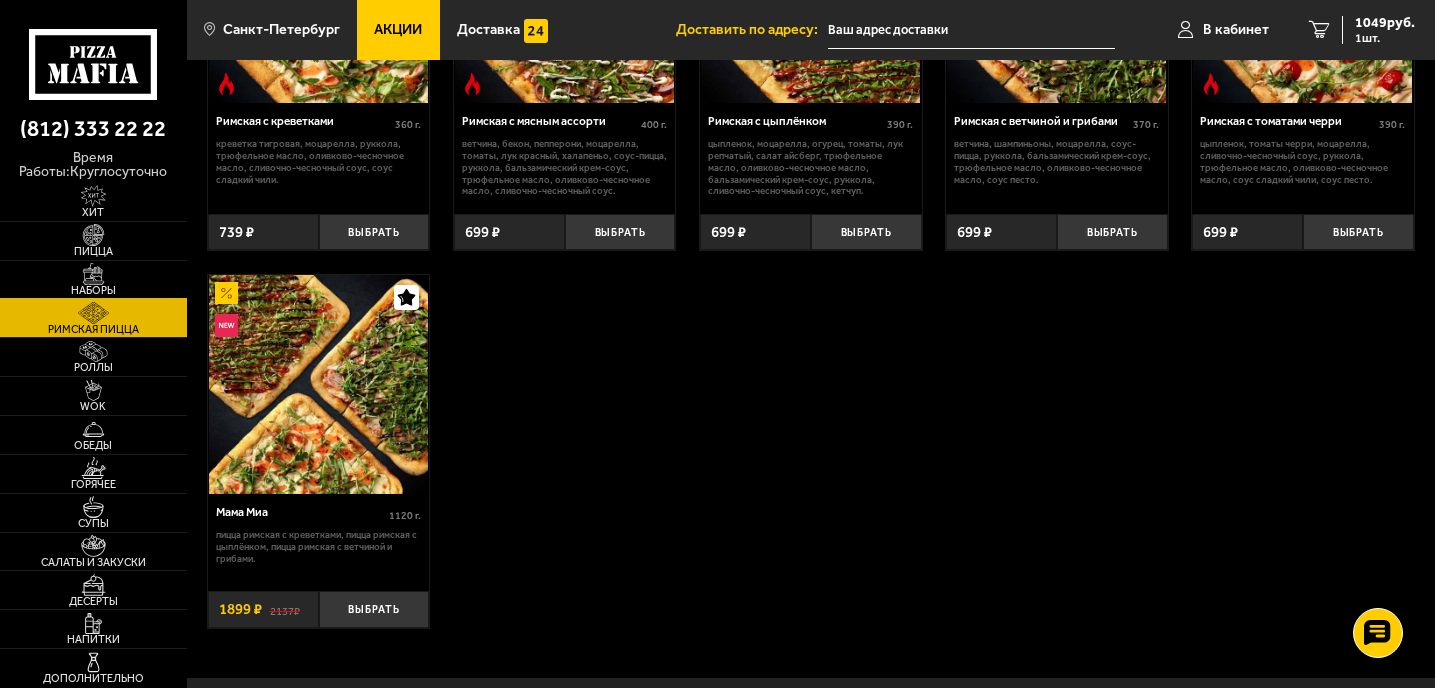 click on "Наборы" at bounding box center (93, 280) 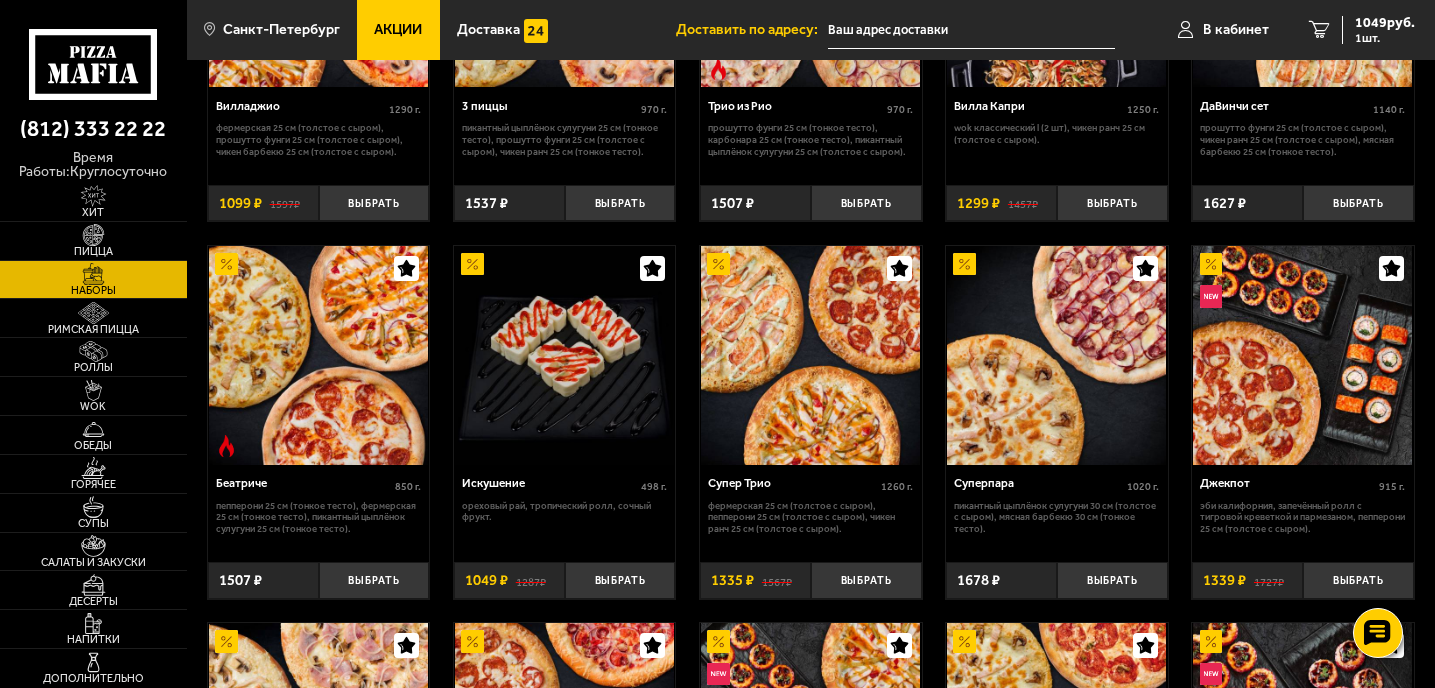 scroll, scrollTop: 728, scrollLeft: 0, axis: vertical 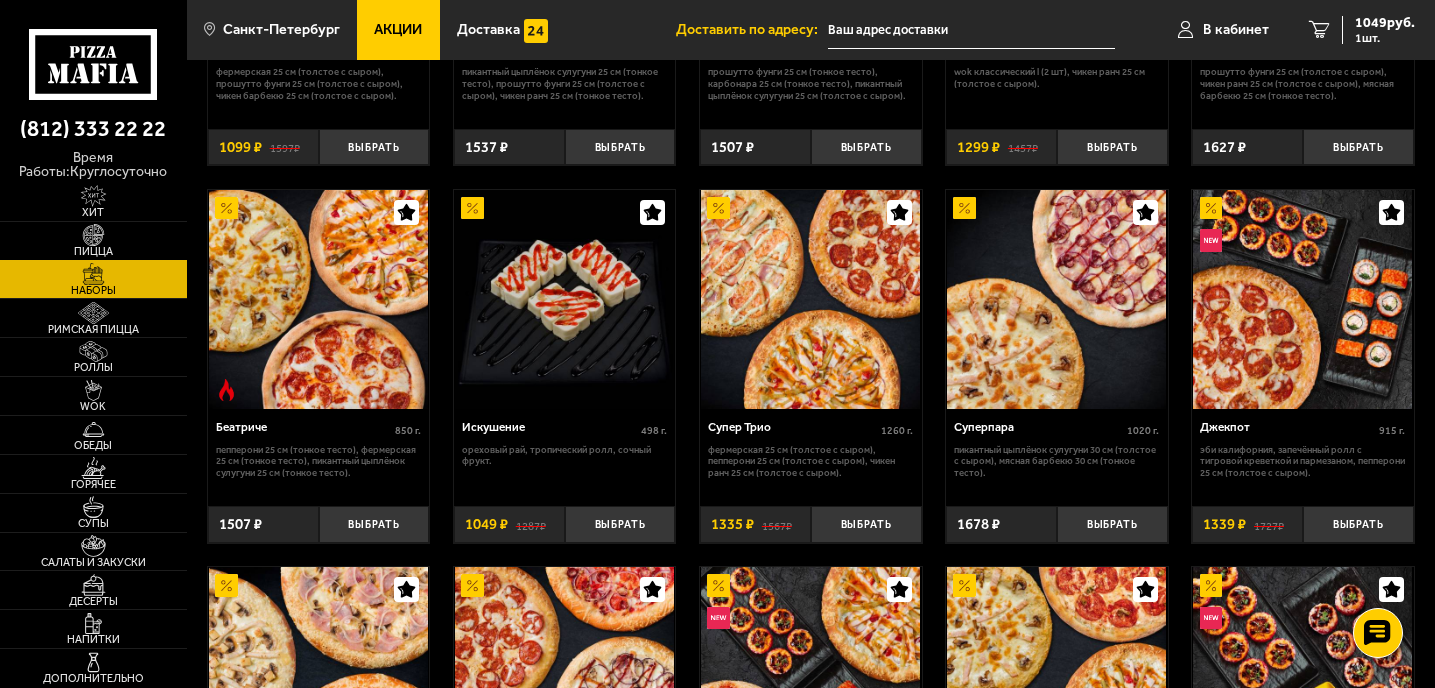 click on "Пицца" at bounding box center [93, 241] 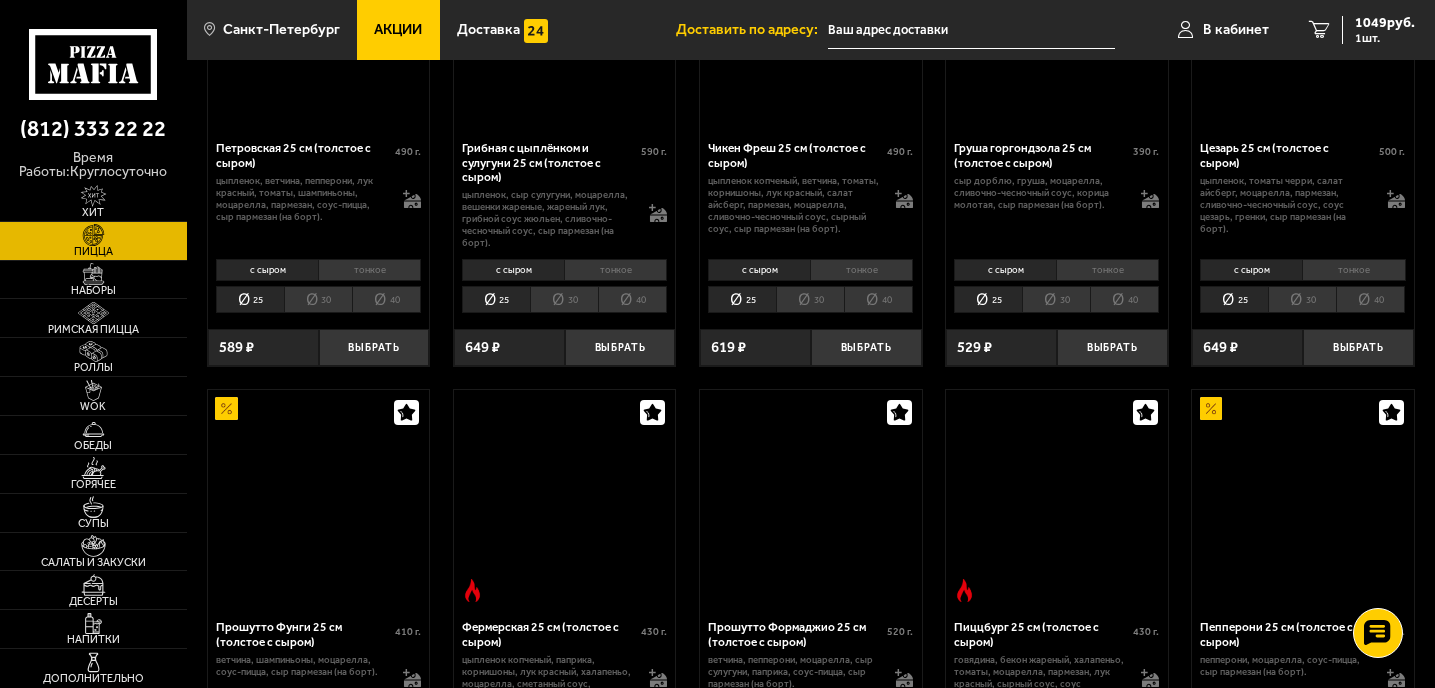 scroll, scrollTop: 0, scrollLeft: 0, axis: both 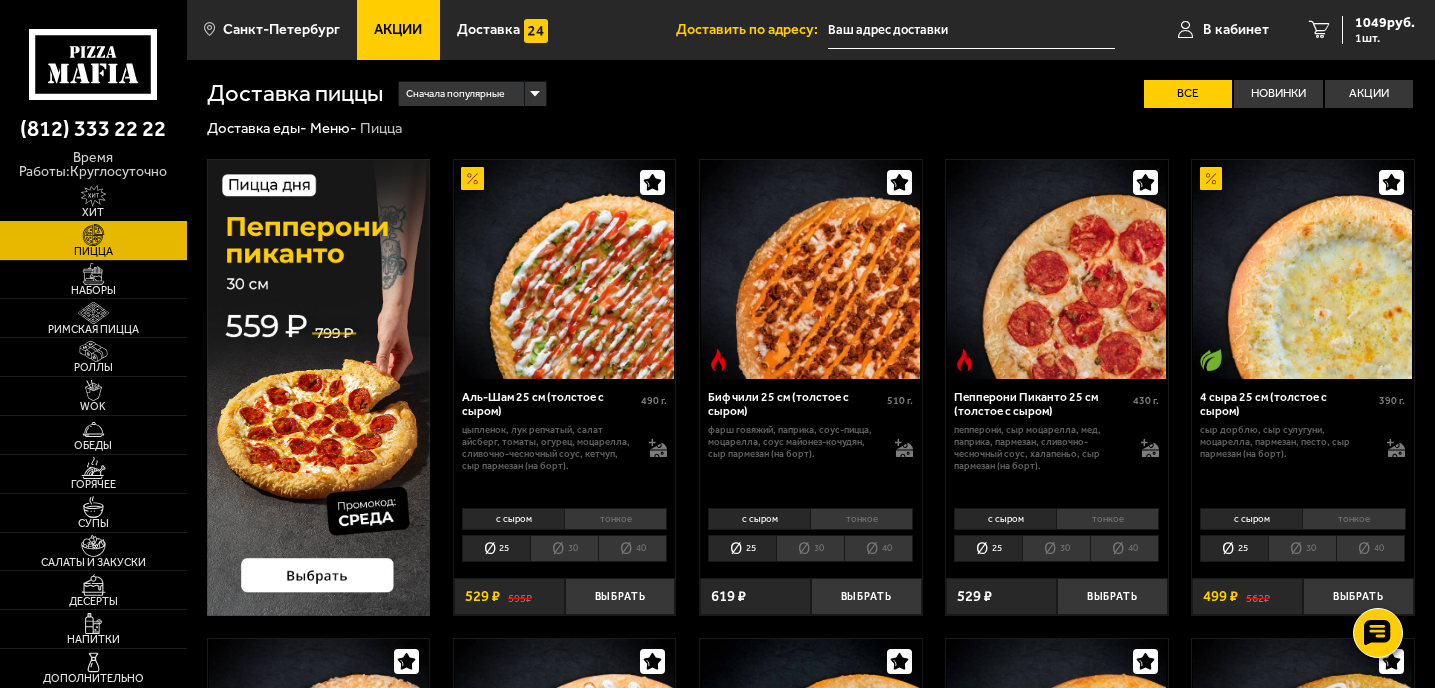 click on "Хит" at bounding box center (93, 202) 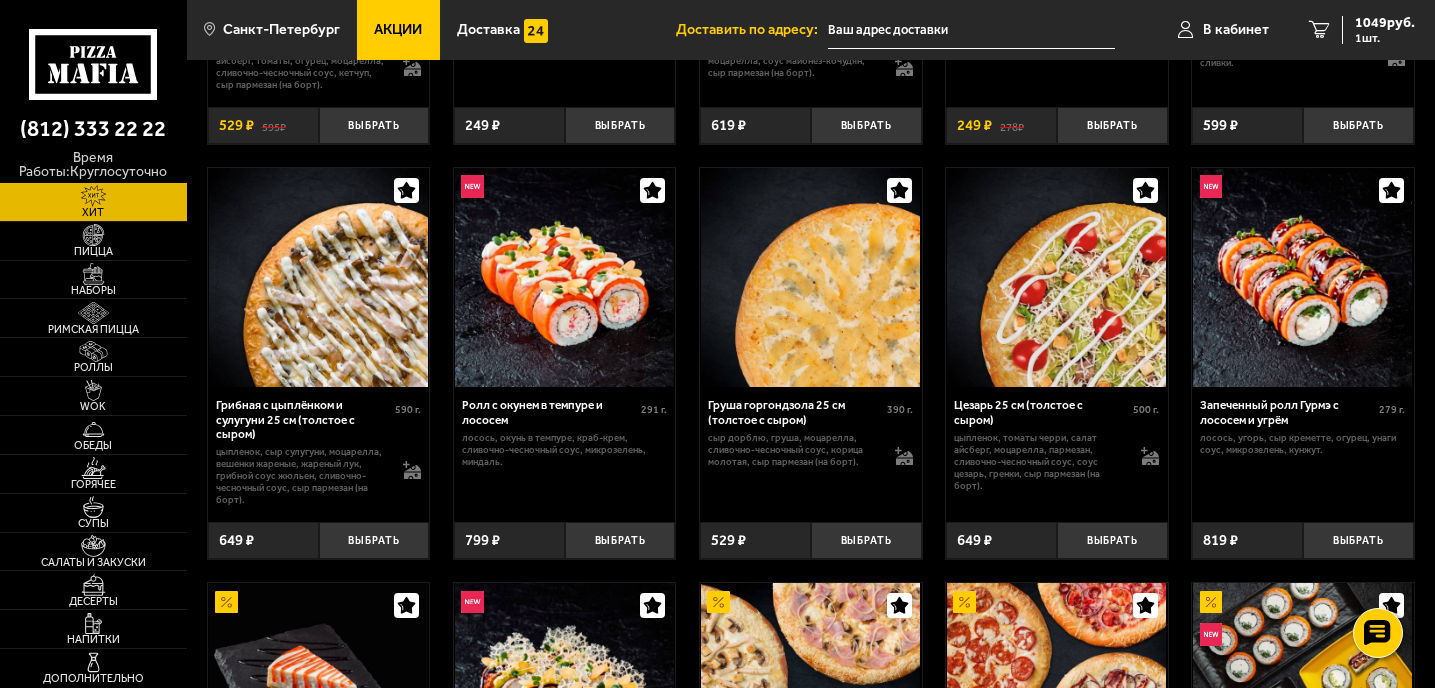 scroll, scrollTop: 0, scrollLeft: 0, axis: both 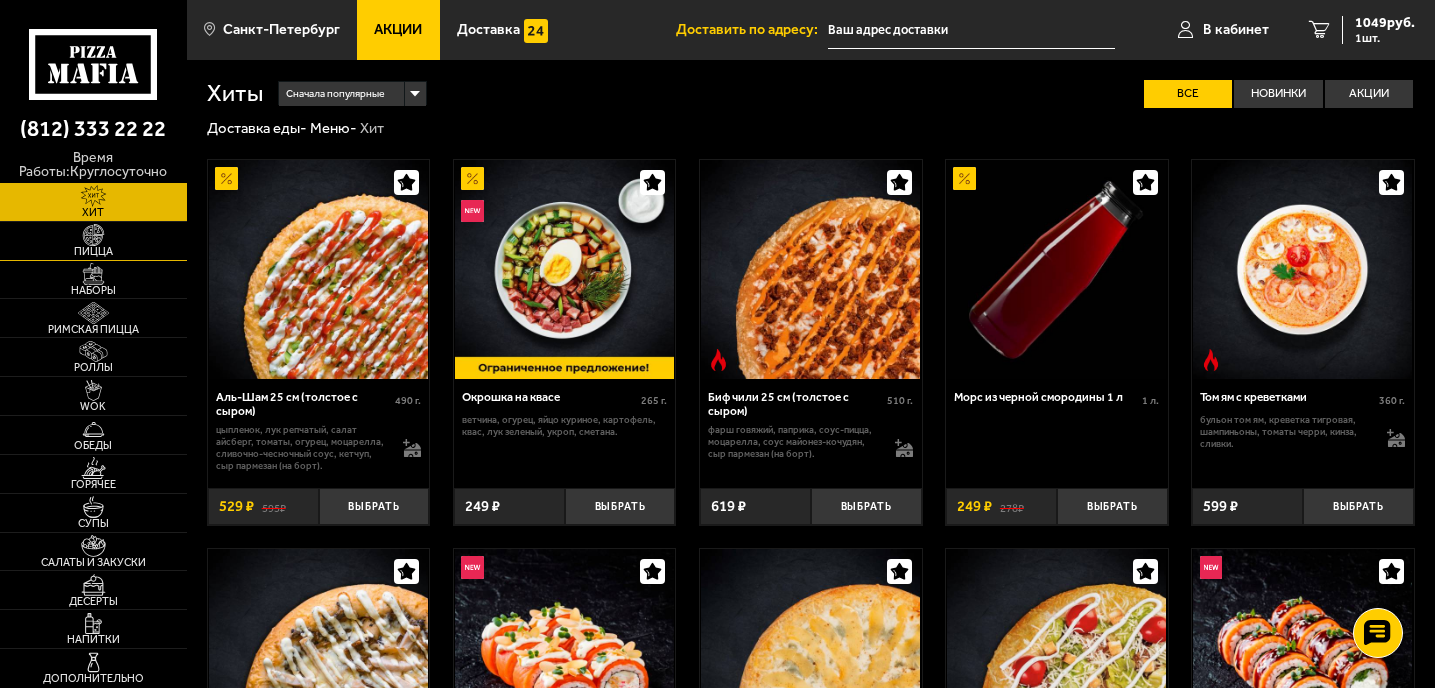 click on "Пицца" at bounding box center (93, 241) 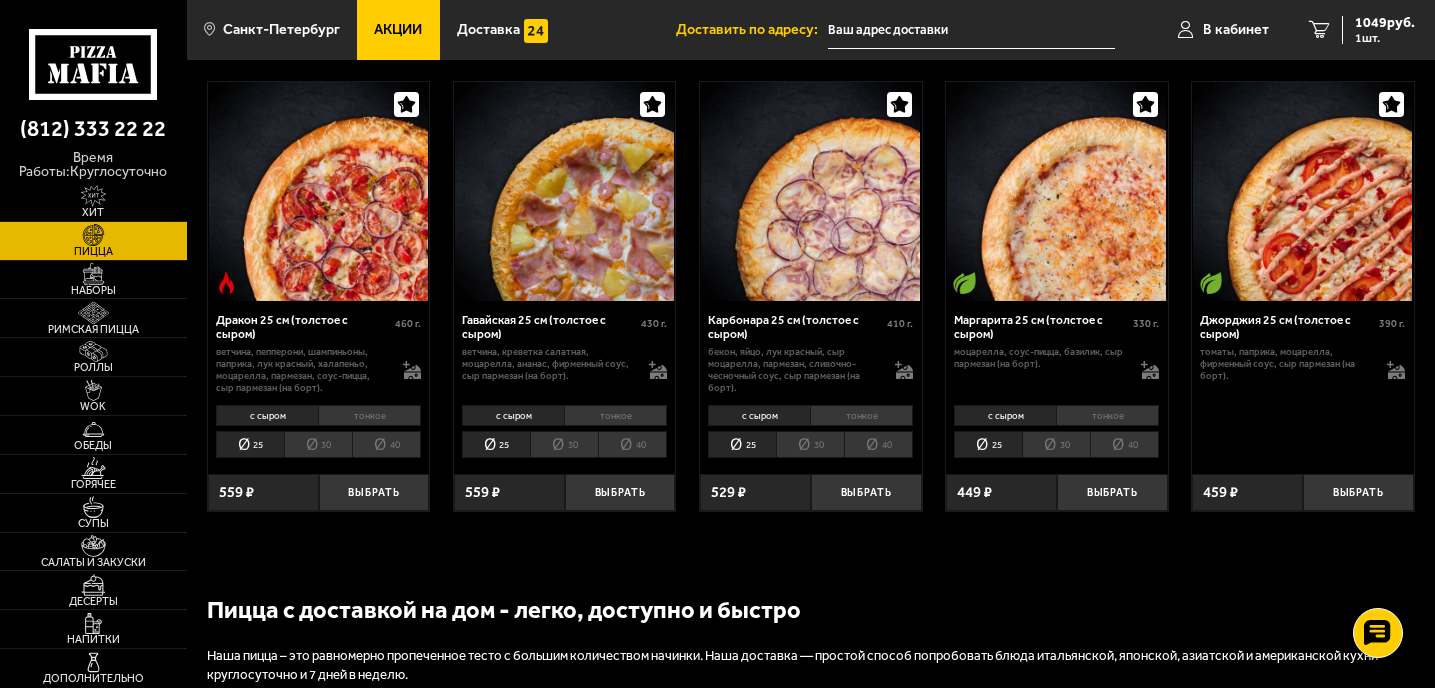 scroll, scrollTop: 2435, scrollLeft: 0, axis: vertical 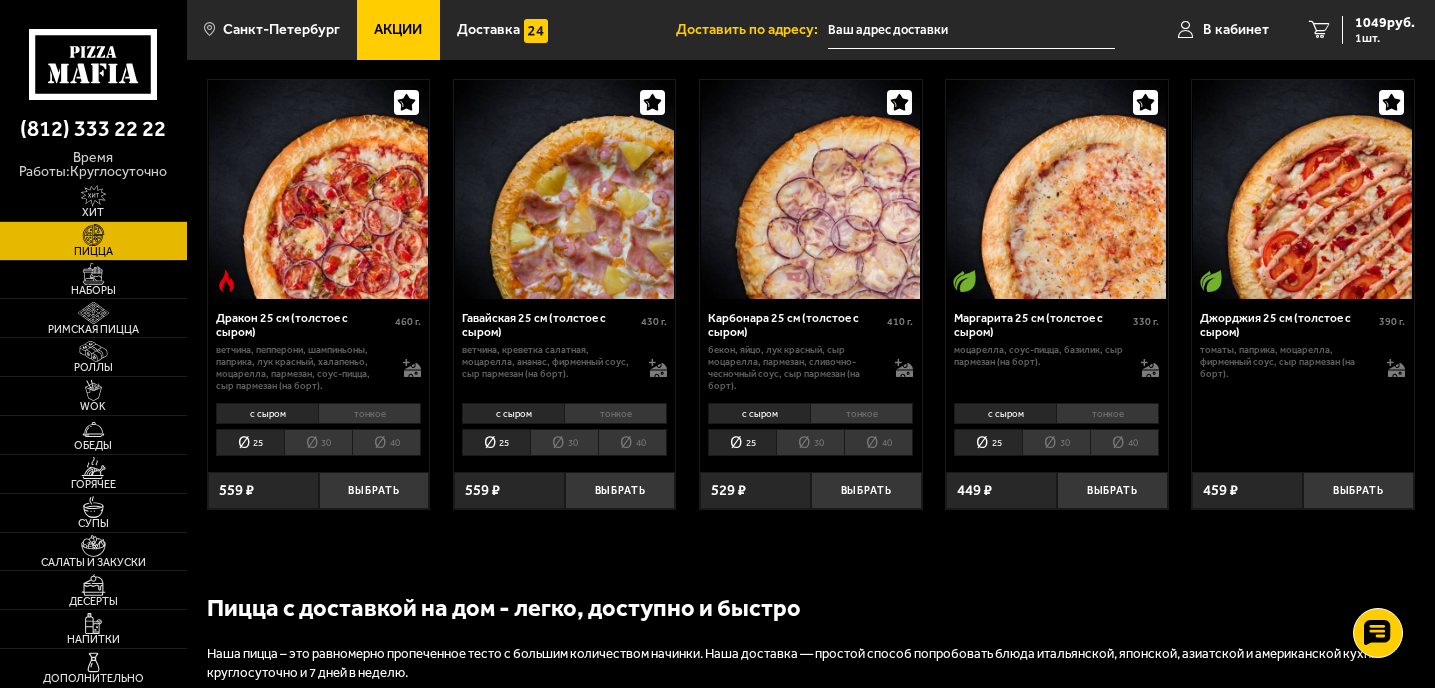 click on "30" at bounding box center [1056, 442] 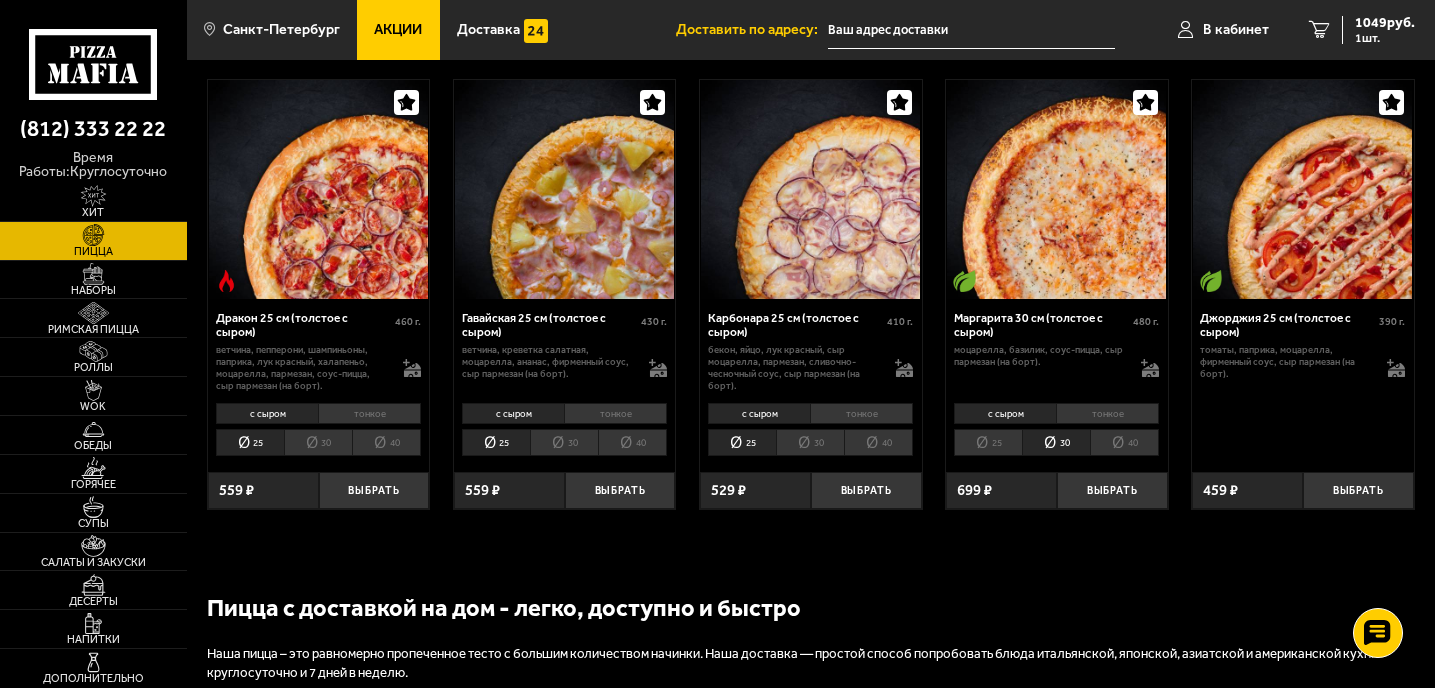 click on "тонкое" at bounding box center [1107, 414] 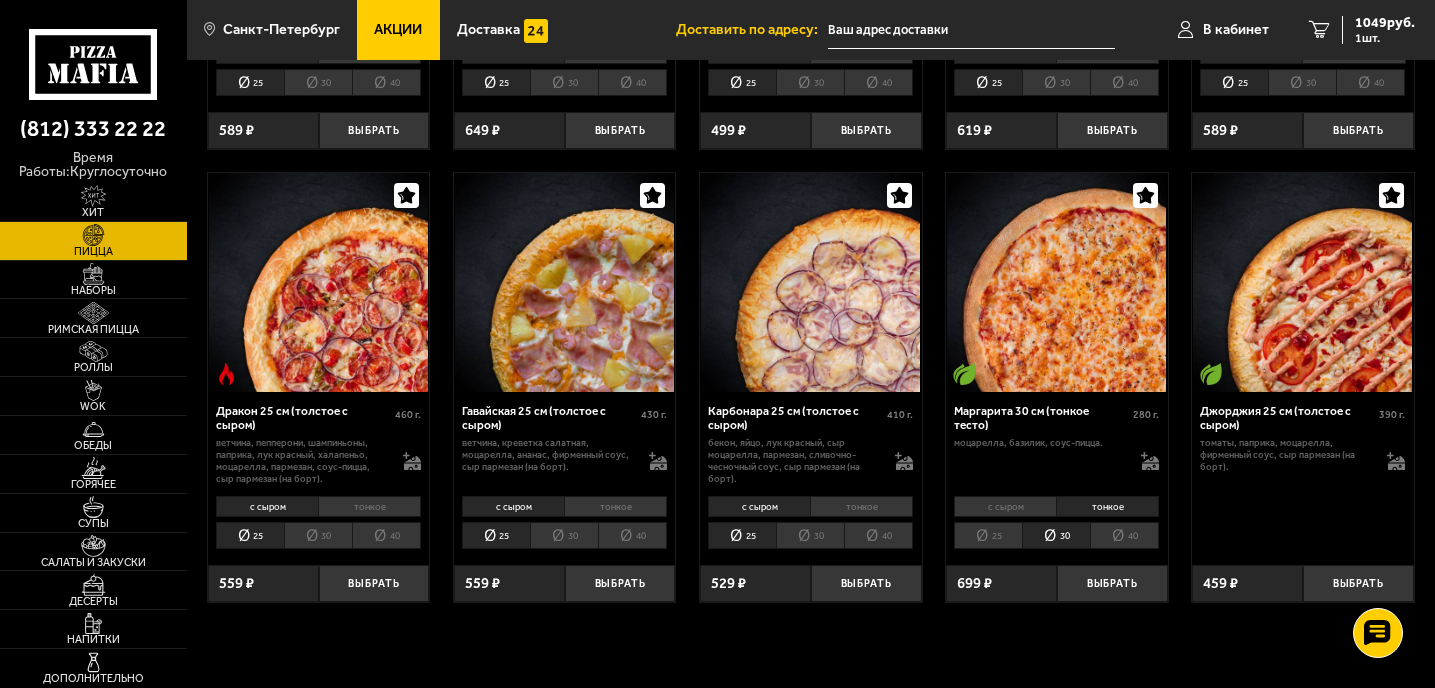 scroll, scrollTop: 2343, scrollLeft: 0, axis: vertical 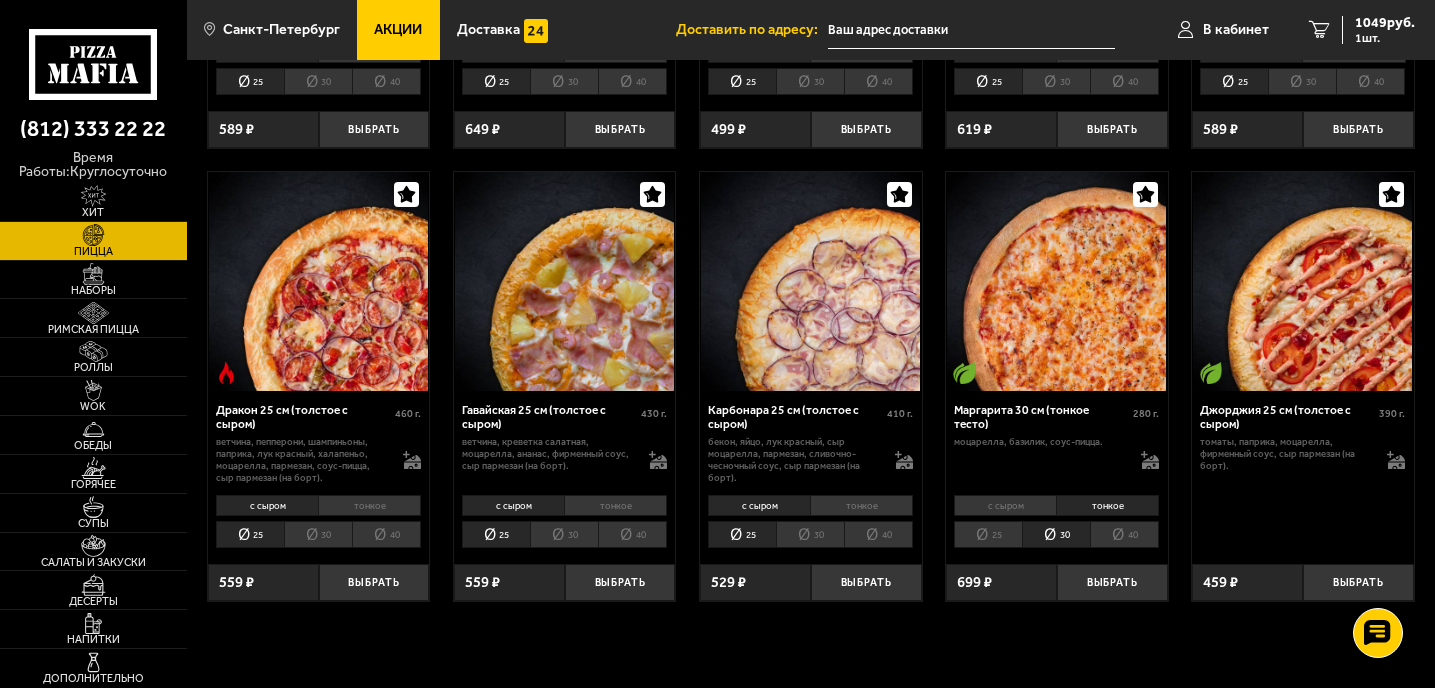 click on "40" at bounding box center (1124, 534) 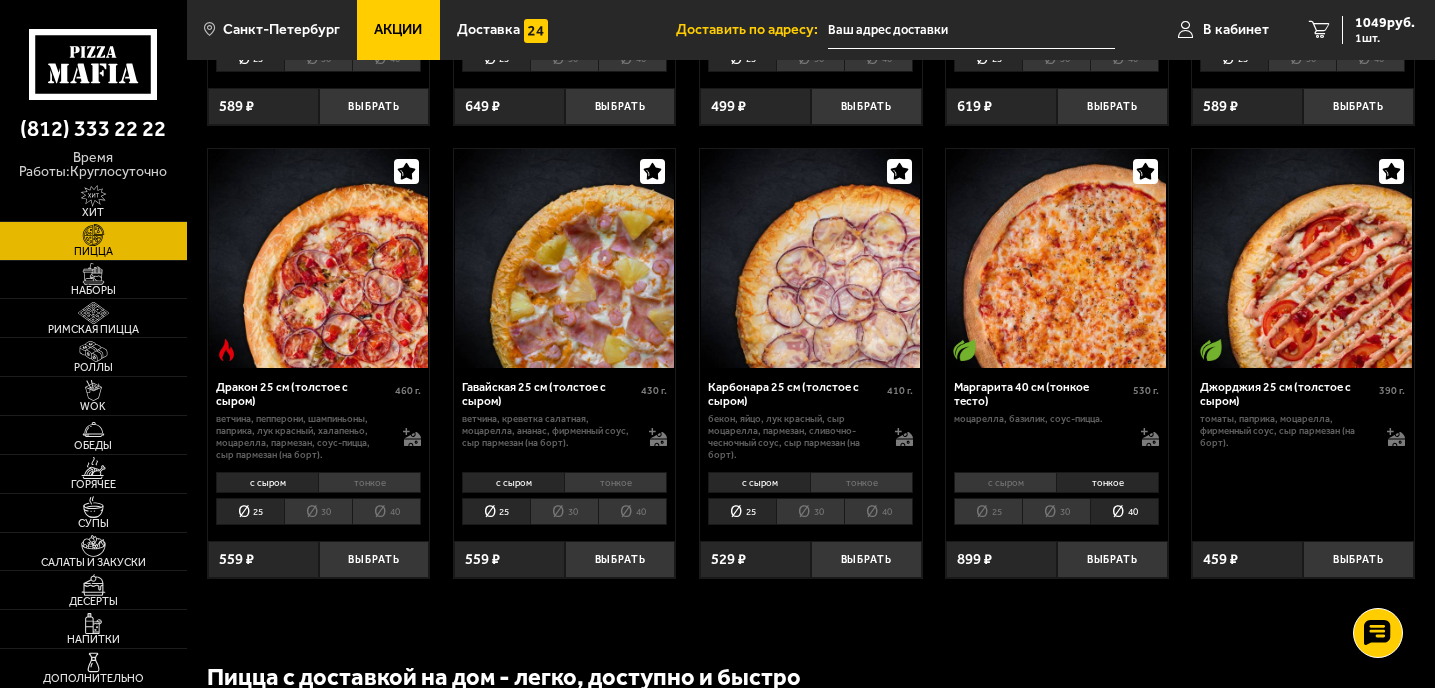 scroll, scrollTop: 2367, scrollLeft: 0, axis: vertical 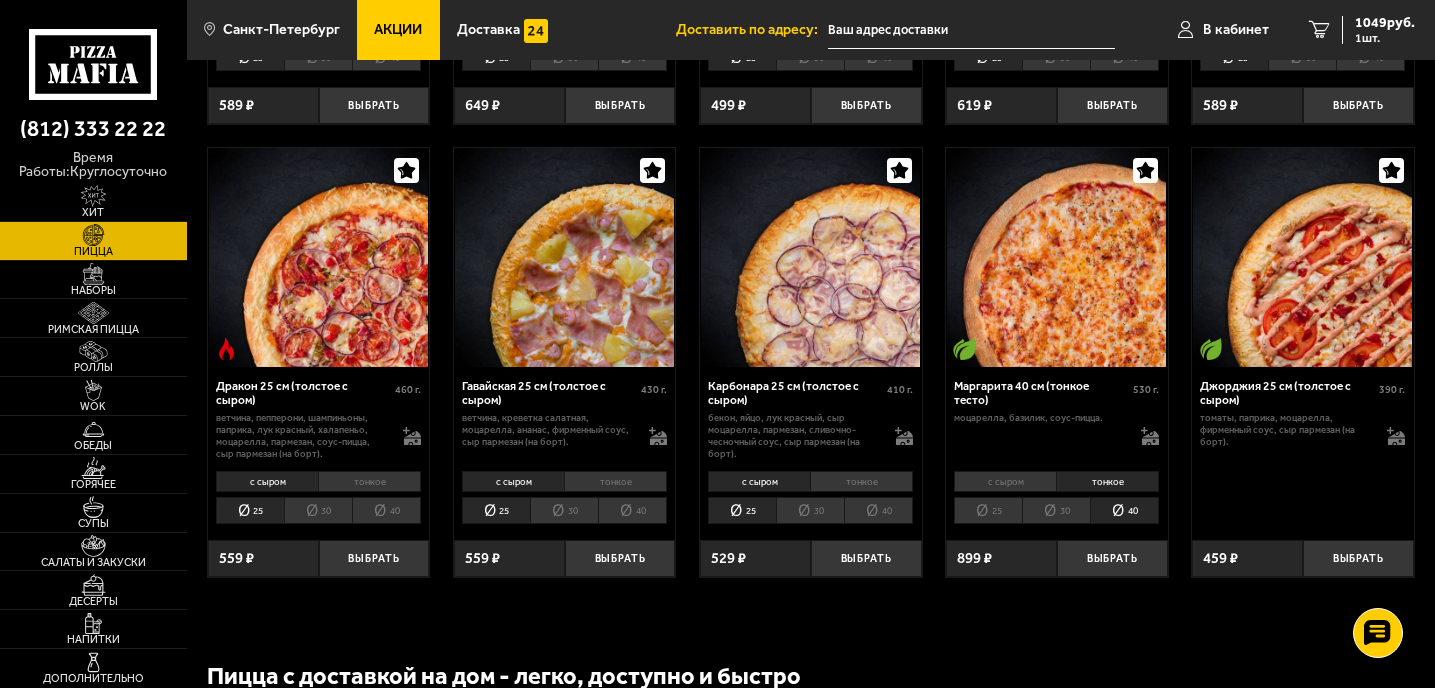 click on "30" at bounding box center [1056, 510] 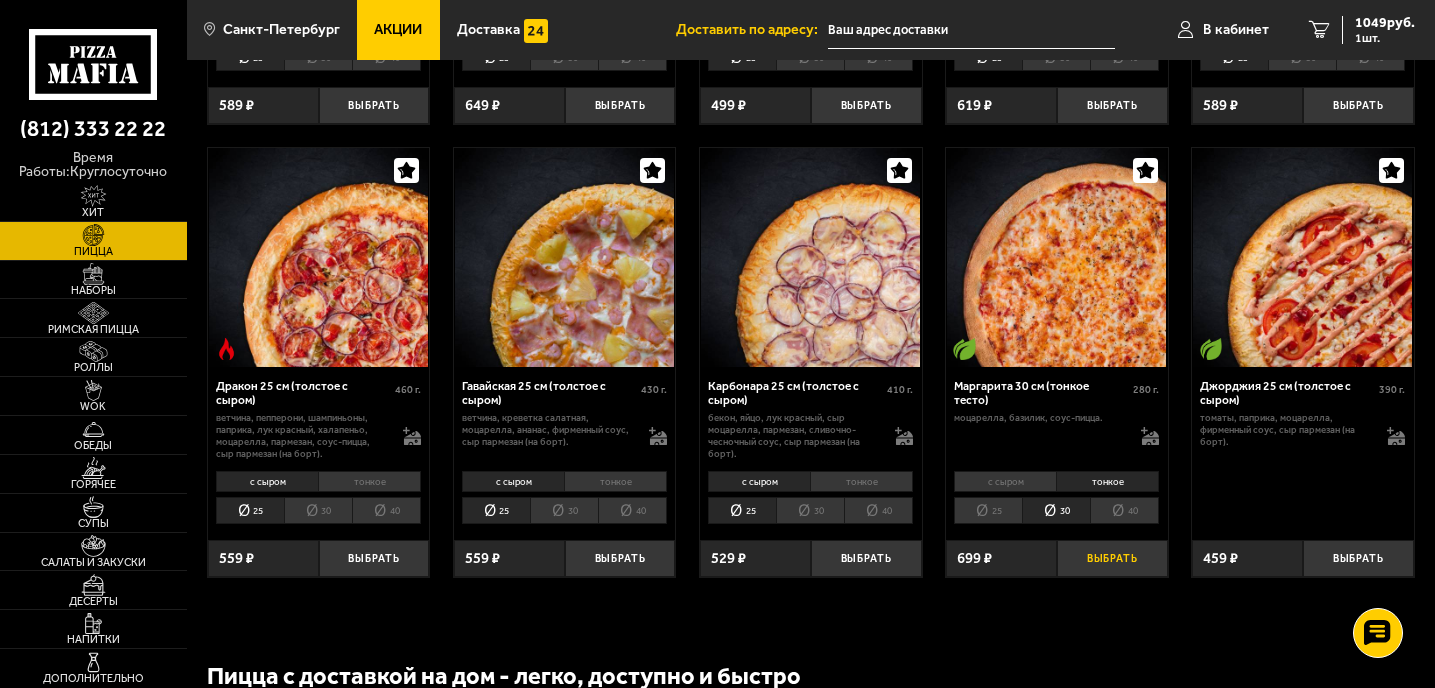 click on "Выбрать" at bounding box center (1112, 558) 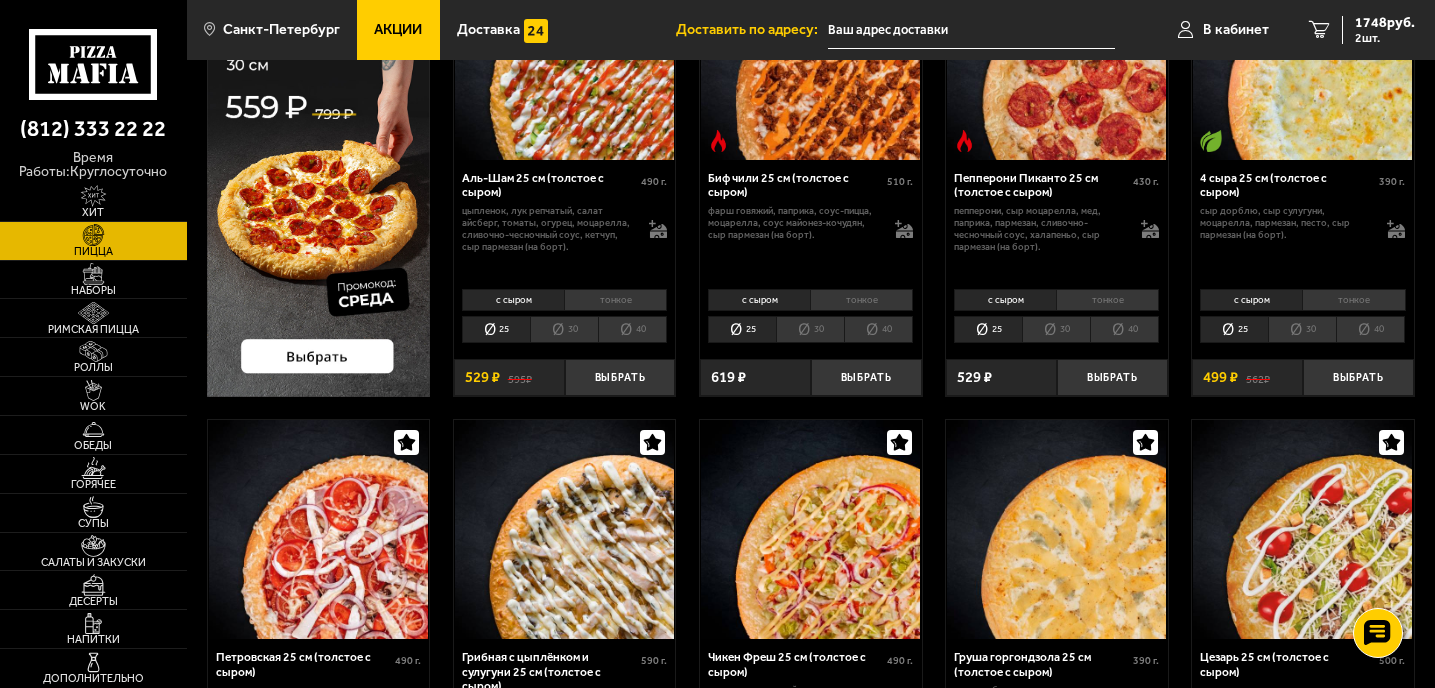 scroll, scrollTop: 0, scrollLeft: 0, axis: both 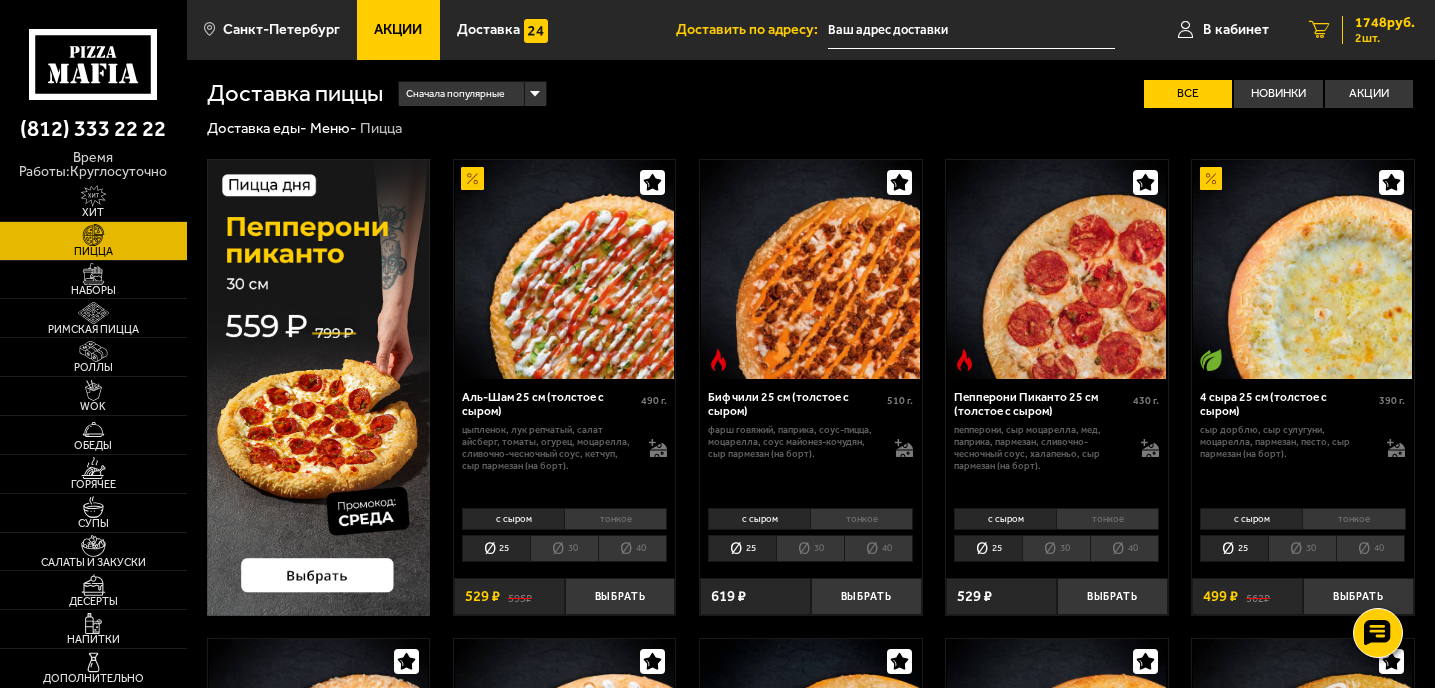 click on "1748  руб." at bounding box center [1385, 23] 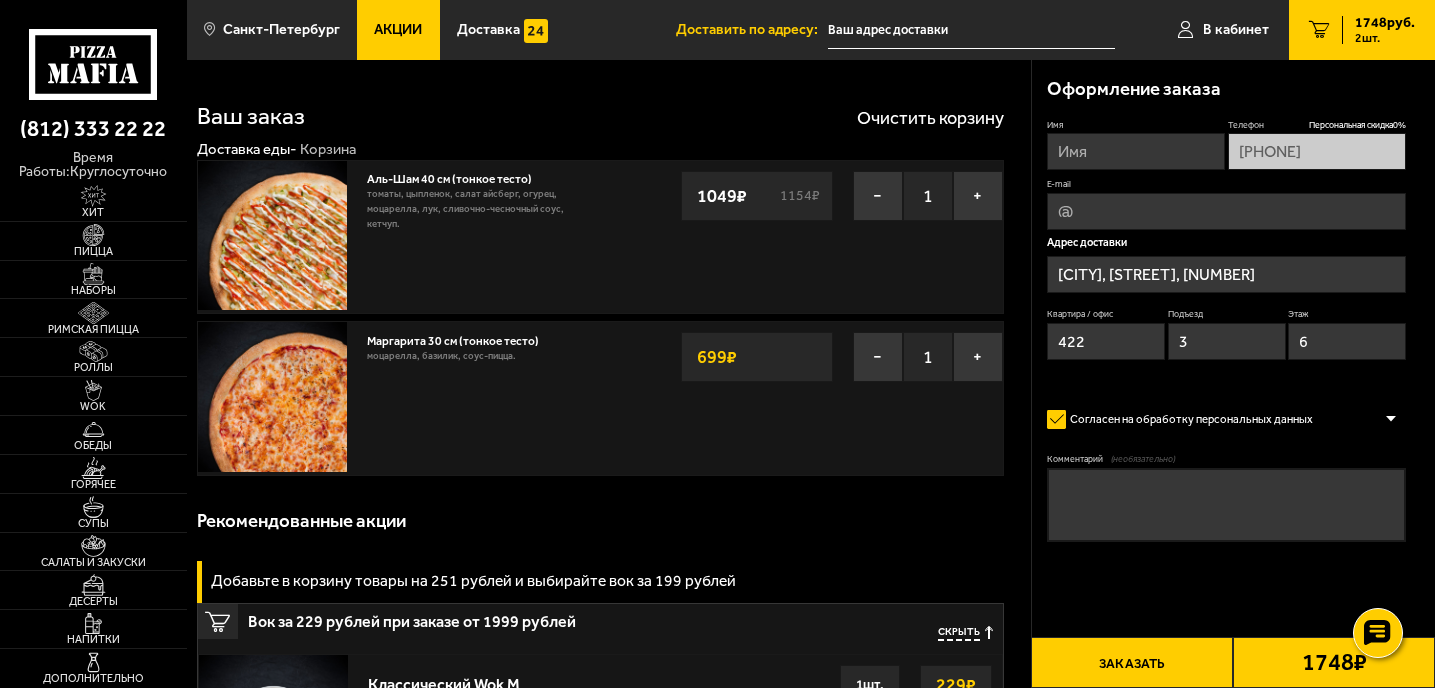 type on "[CITY], [STREET], [NUMBER]" 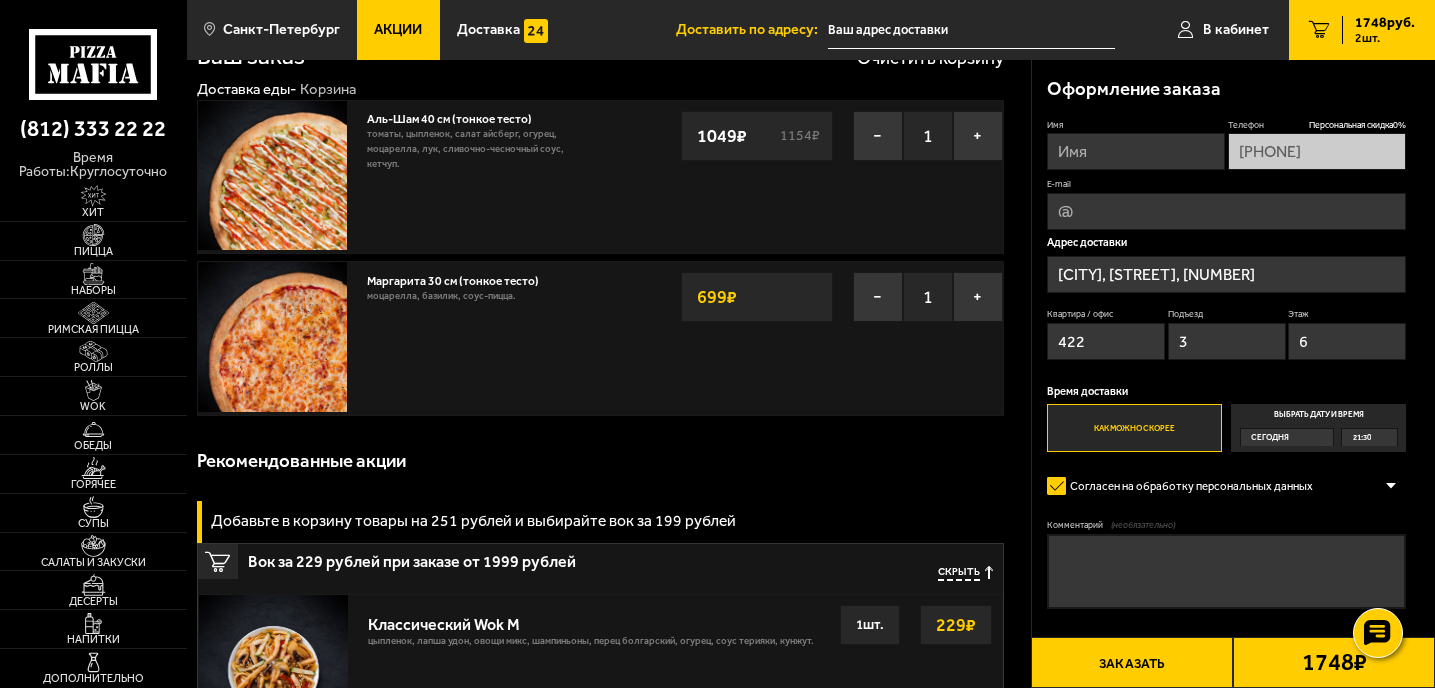 scroll, scrollTop: 0, scrollLeft: 0, axis: both 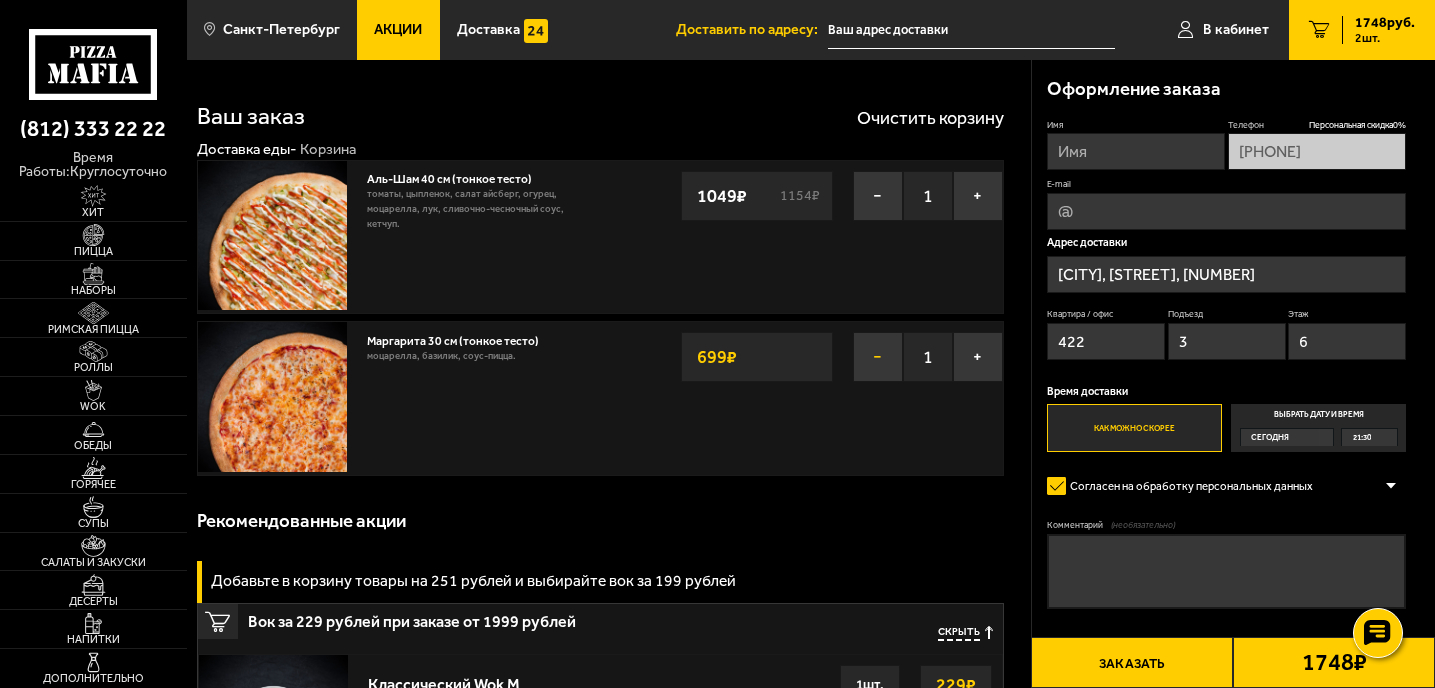 click on "−" at bounding box center [878, 357] 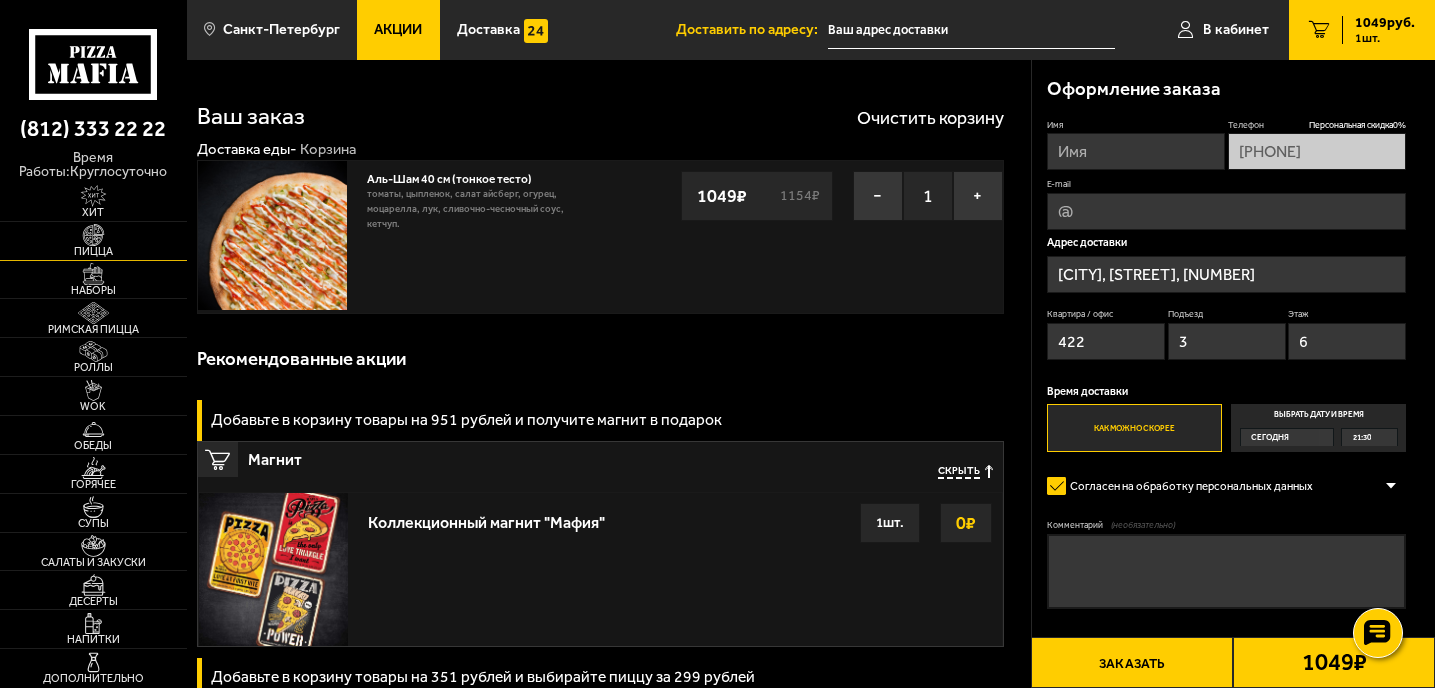 click on "Пицца" at bounding box center (93, 251) 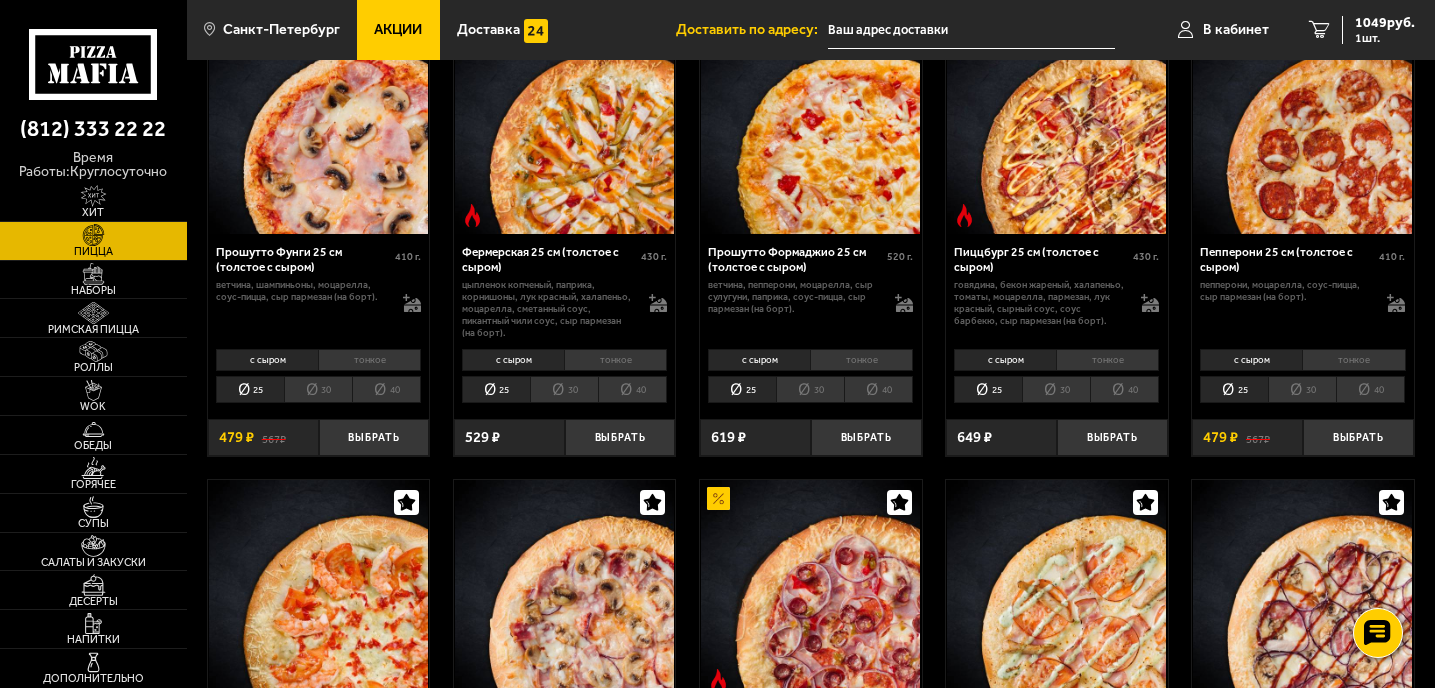 scroll, scrollTop: 1104, scrollLeft: 0, axis: vertical 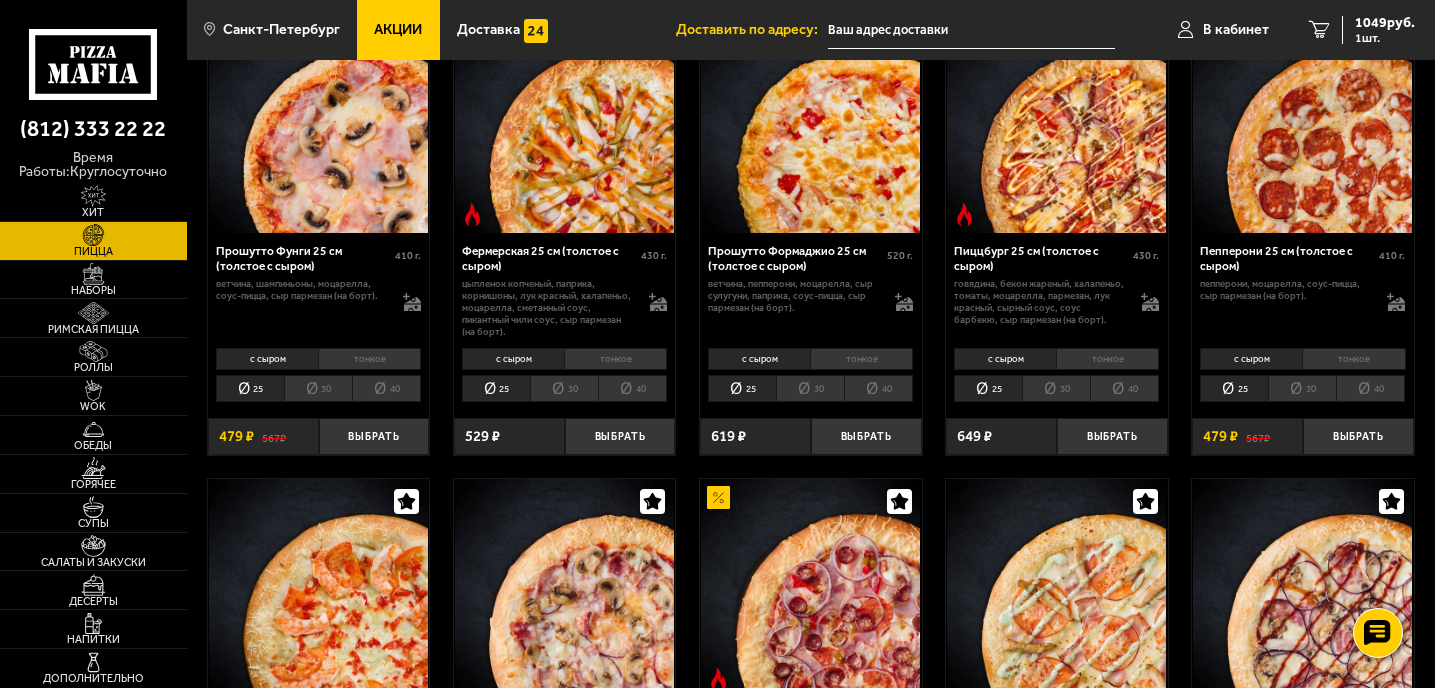 click on "30" at bounding box center (1302, 388) 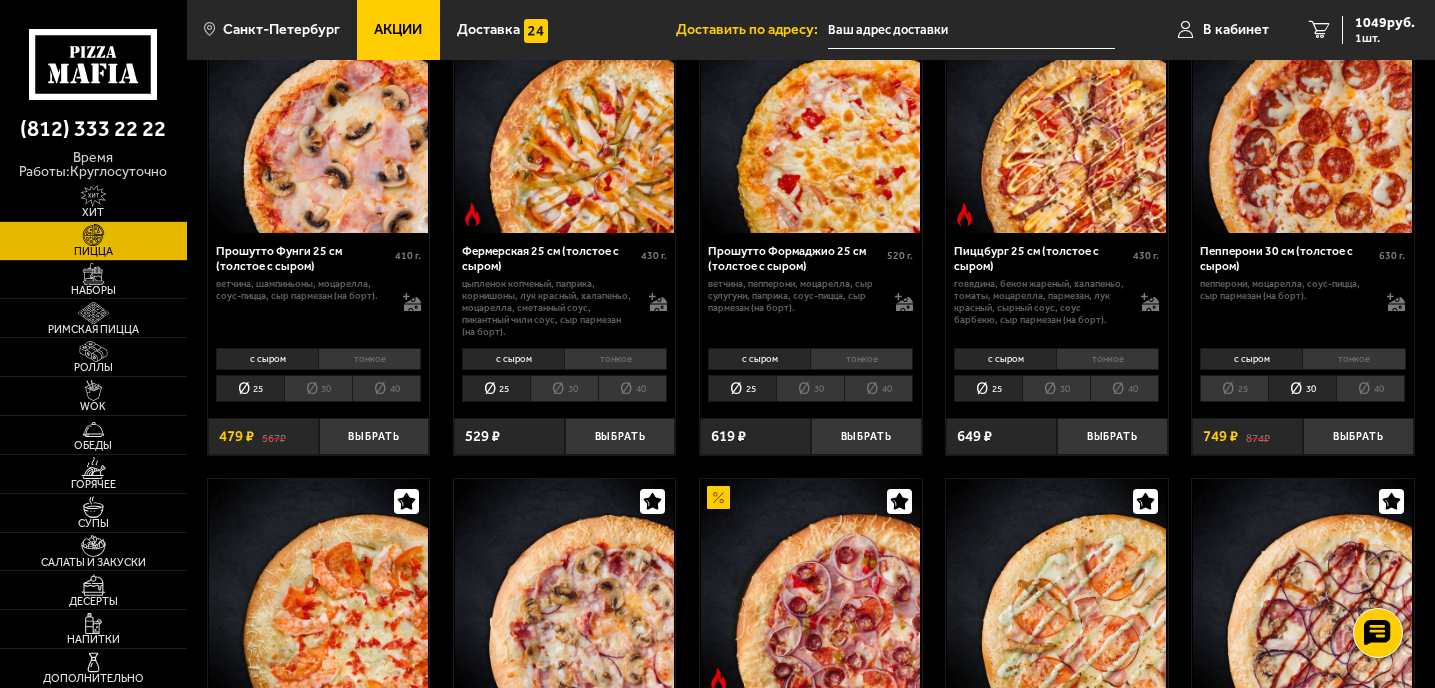 click on "тонкое" at bounding box center [1353, 359] 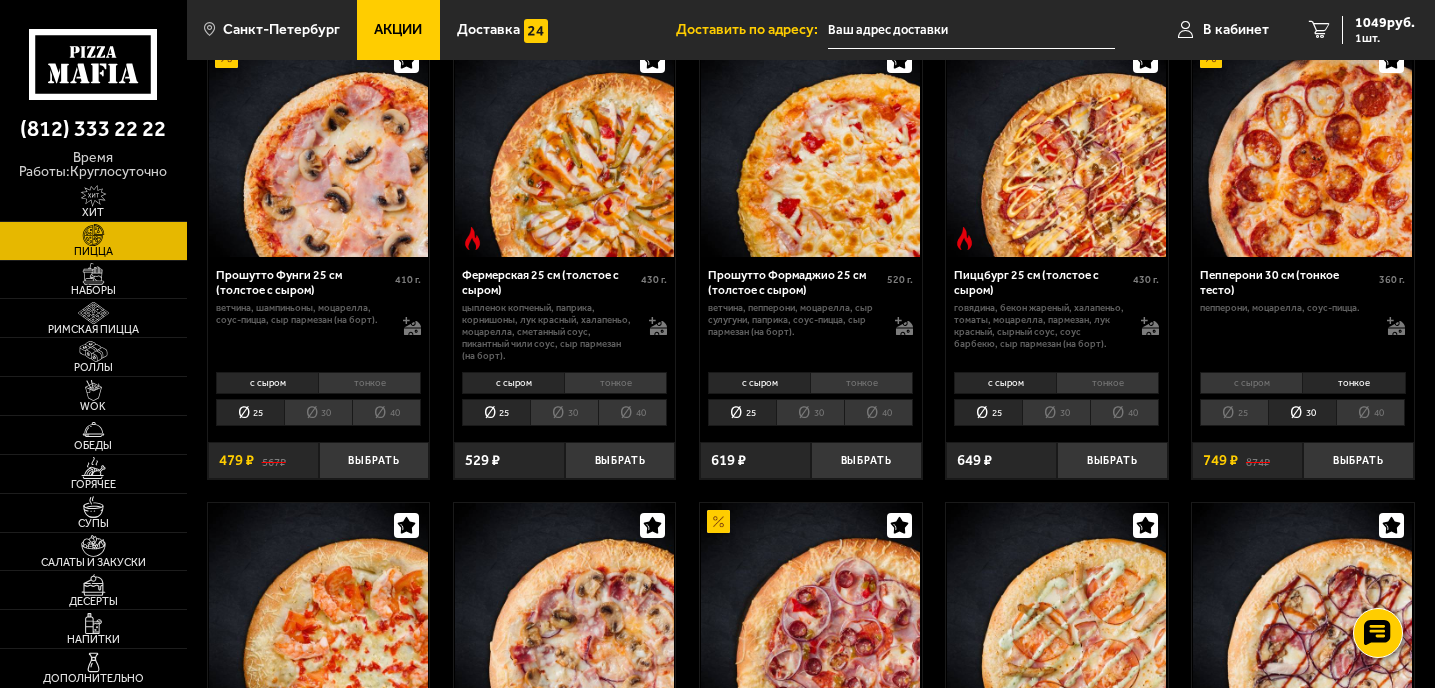 scroll, scrollTop: 1069, scrollLeft: 0, axis: vertical 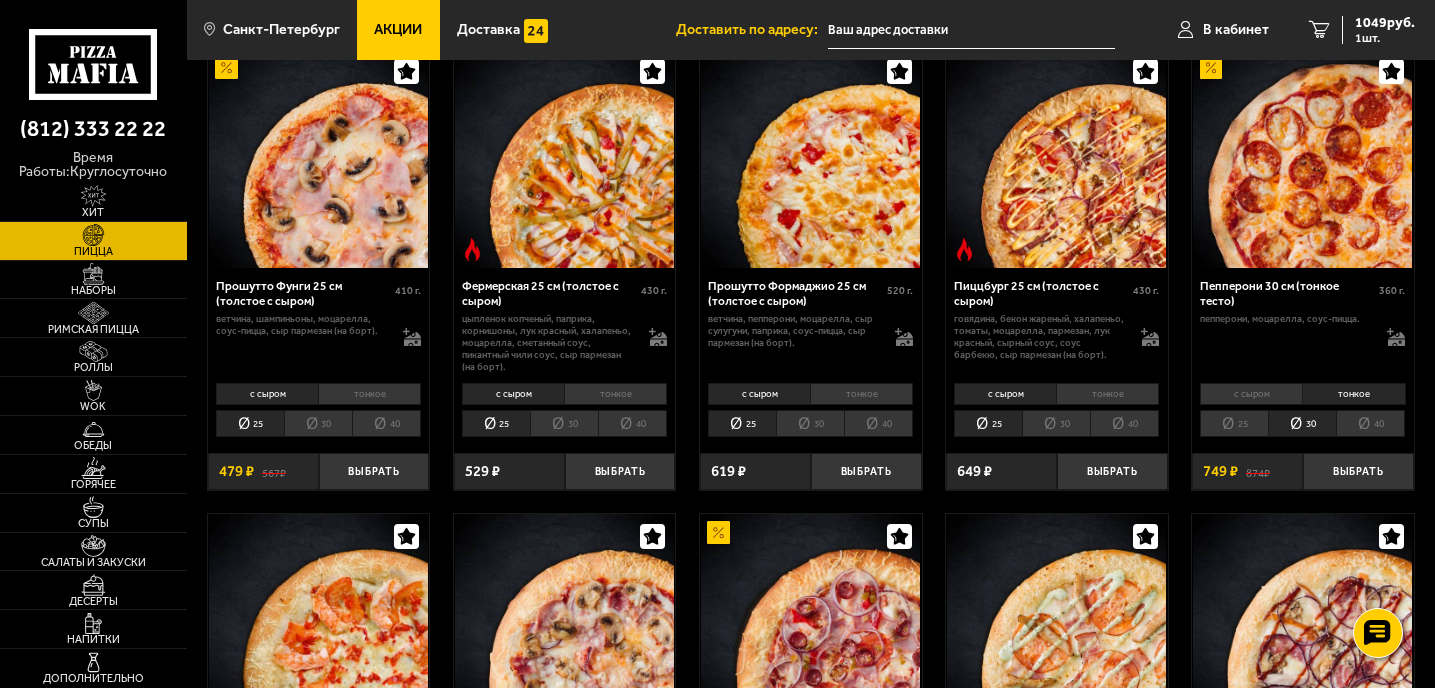 click on "40" at bounding box center [1370, 423] 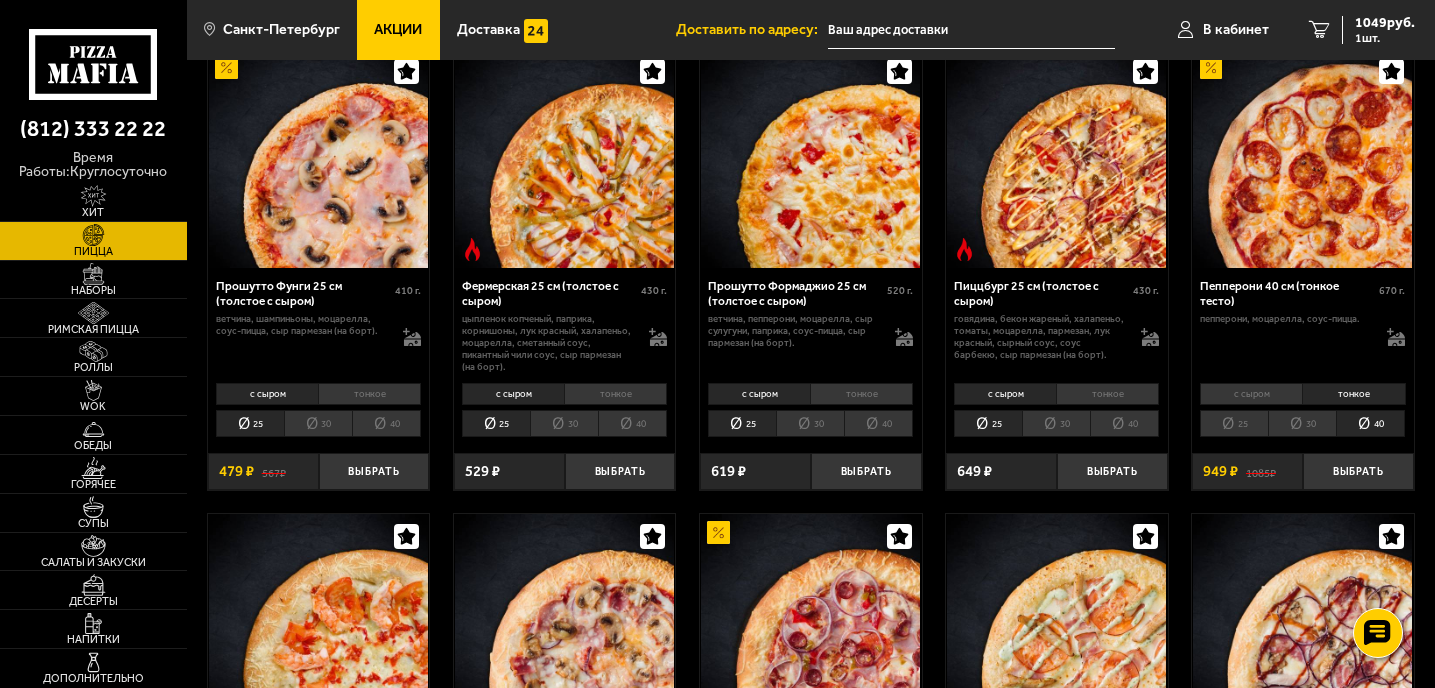 click on "30" at bounding box center (1302, 423) 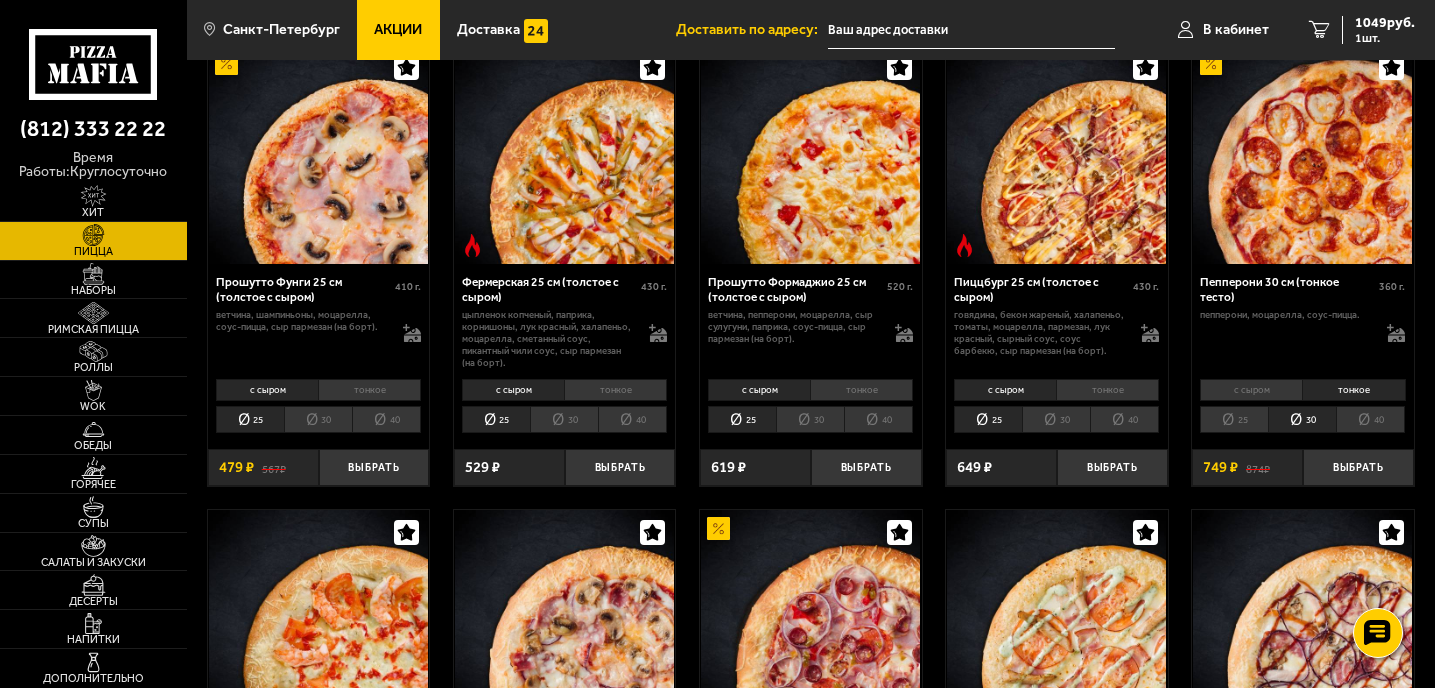 scroll, scrollTop: 1052, scrollLeft: 0, axis: vertical 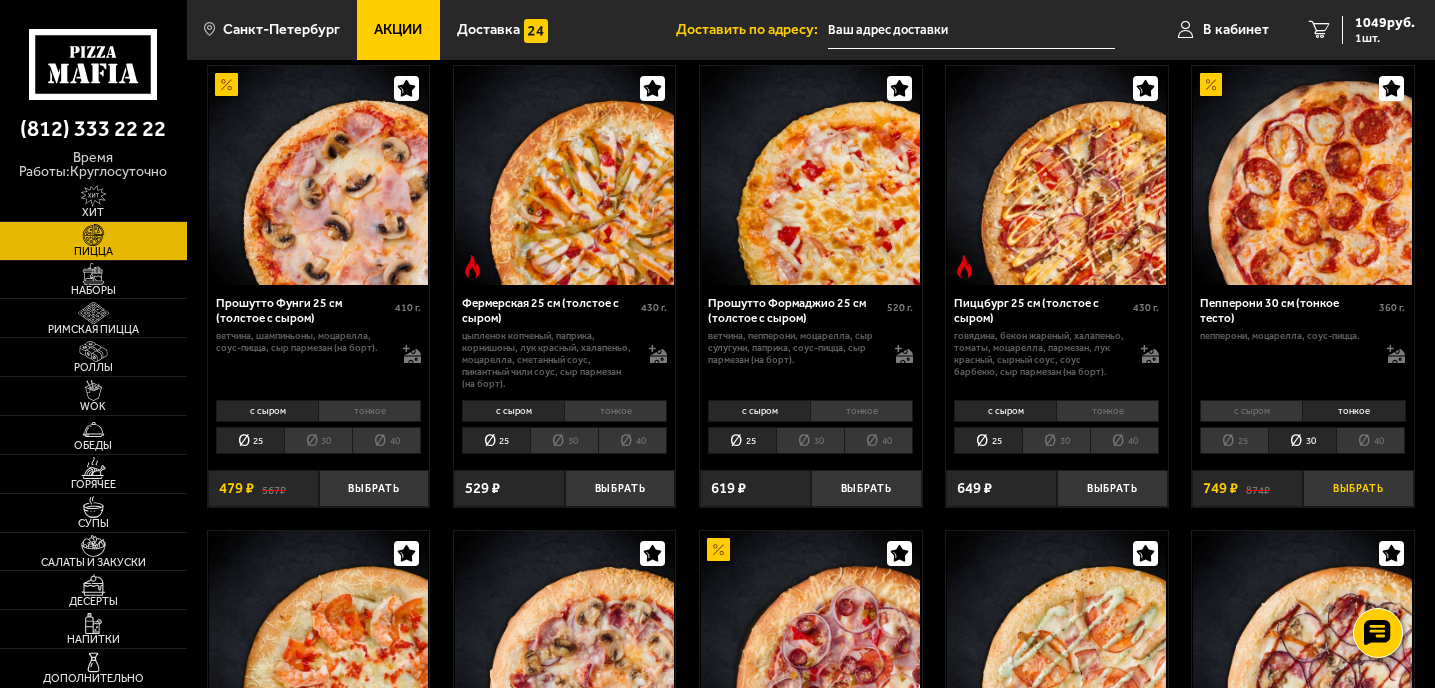 click on "Выбрать" at bounding box center [1358, 488] 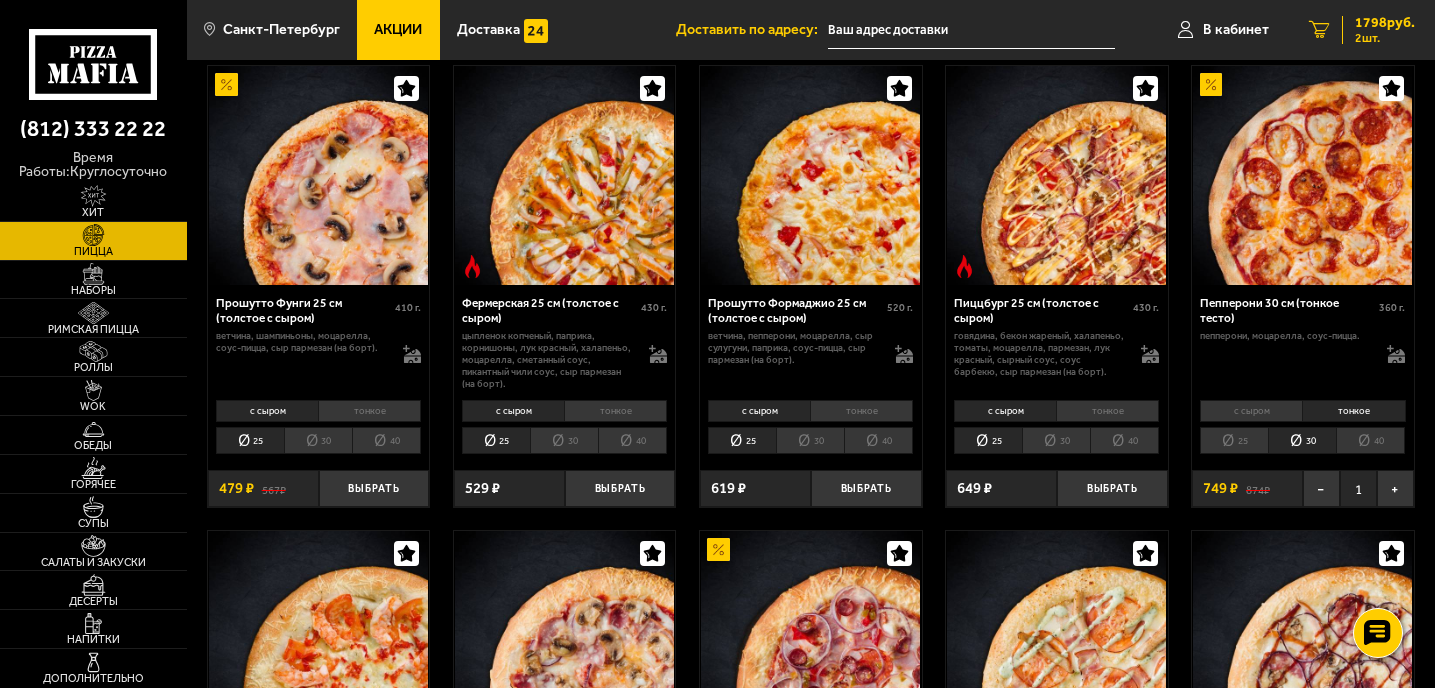 click on "2  шт." at bounding box center [1385, 38] 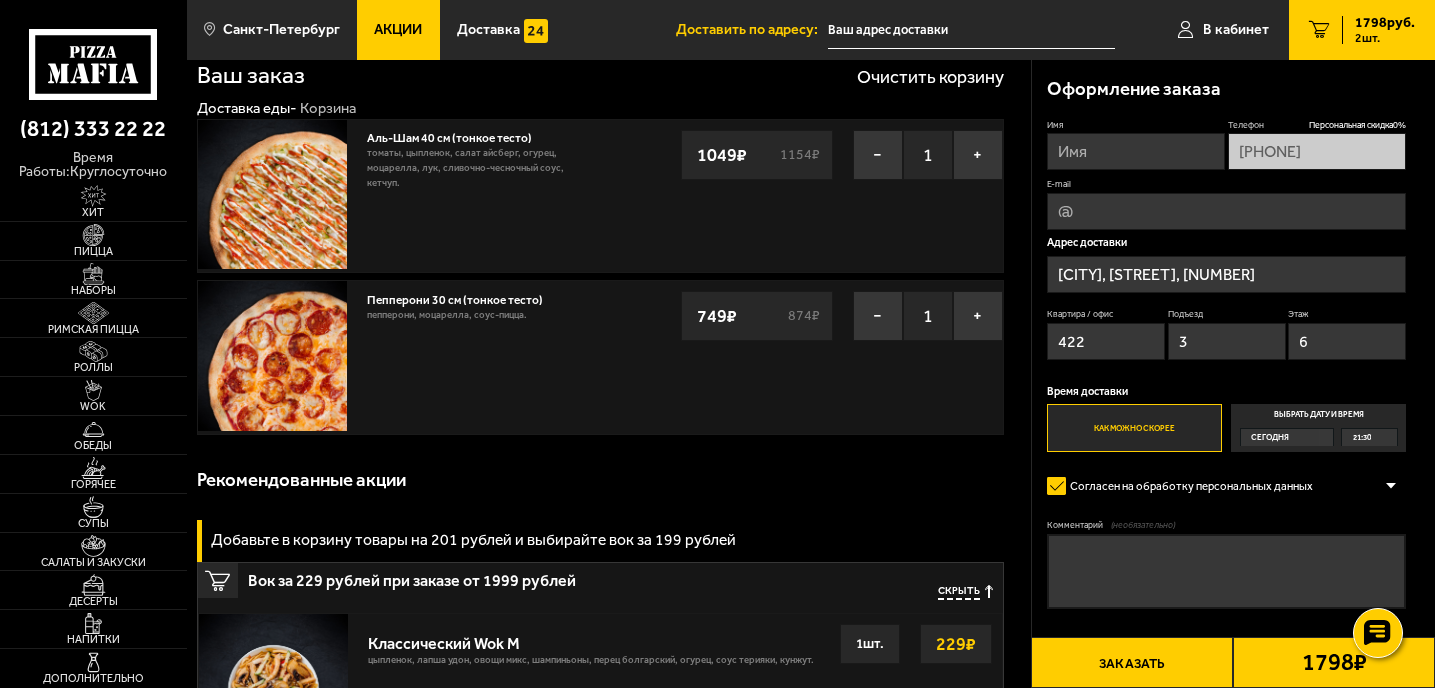 scroll, scrollTop: 40, scrollLeft: 0, axis: vertical 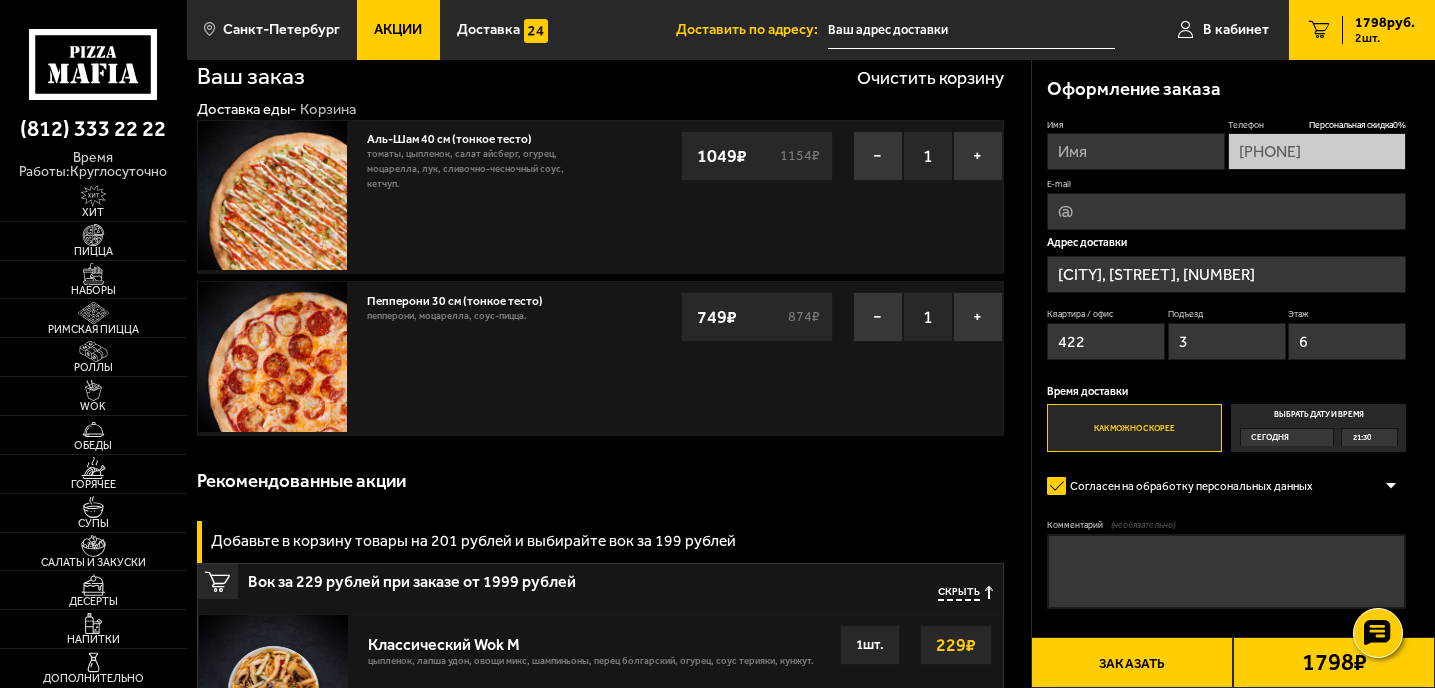 click on "Имя" at bounding box center (1136, 151) 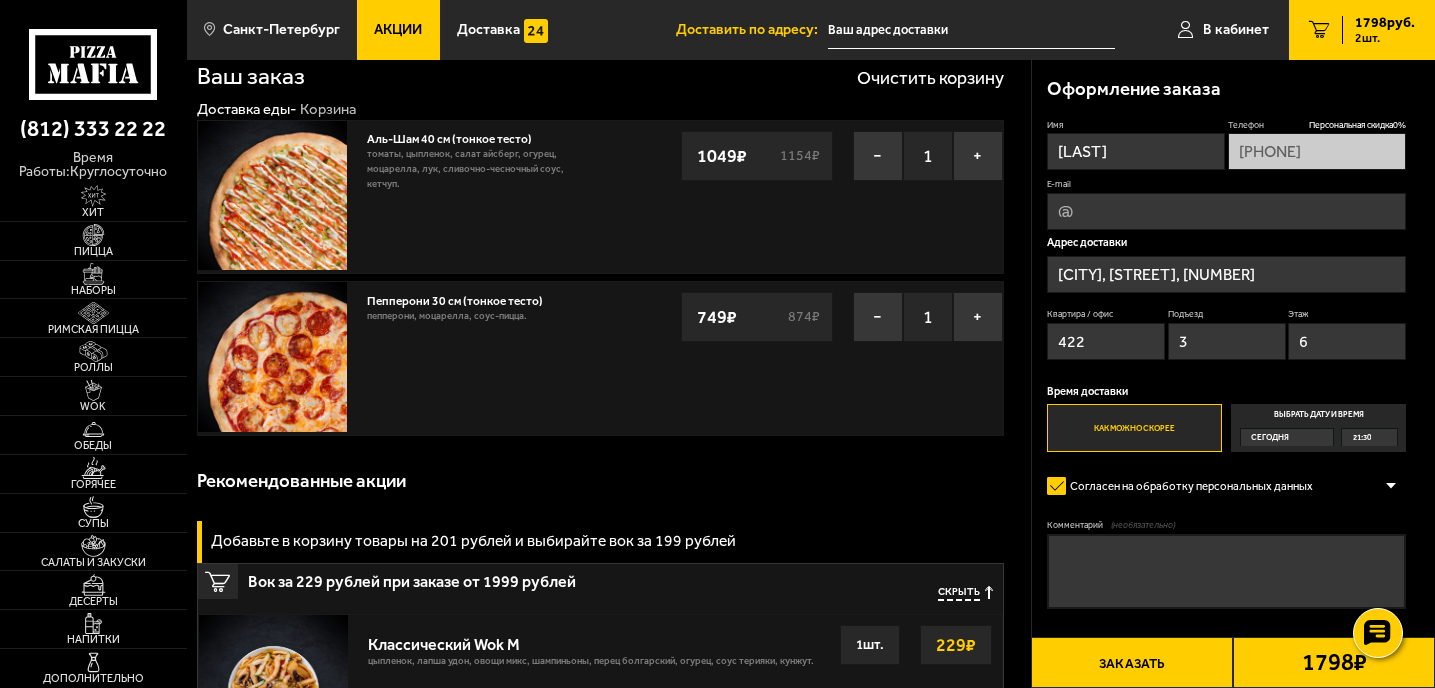 type on "[FIRST]" 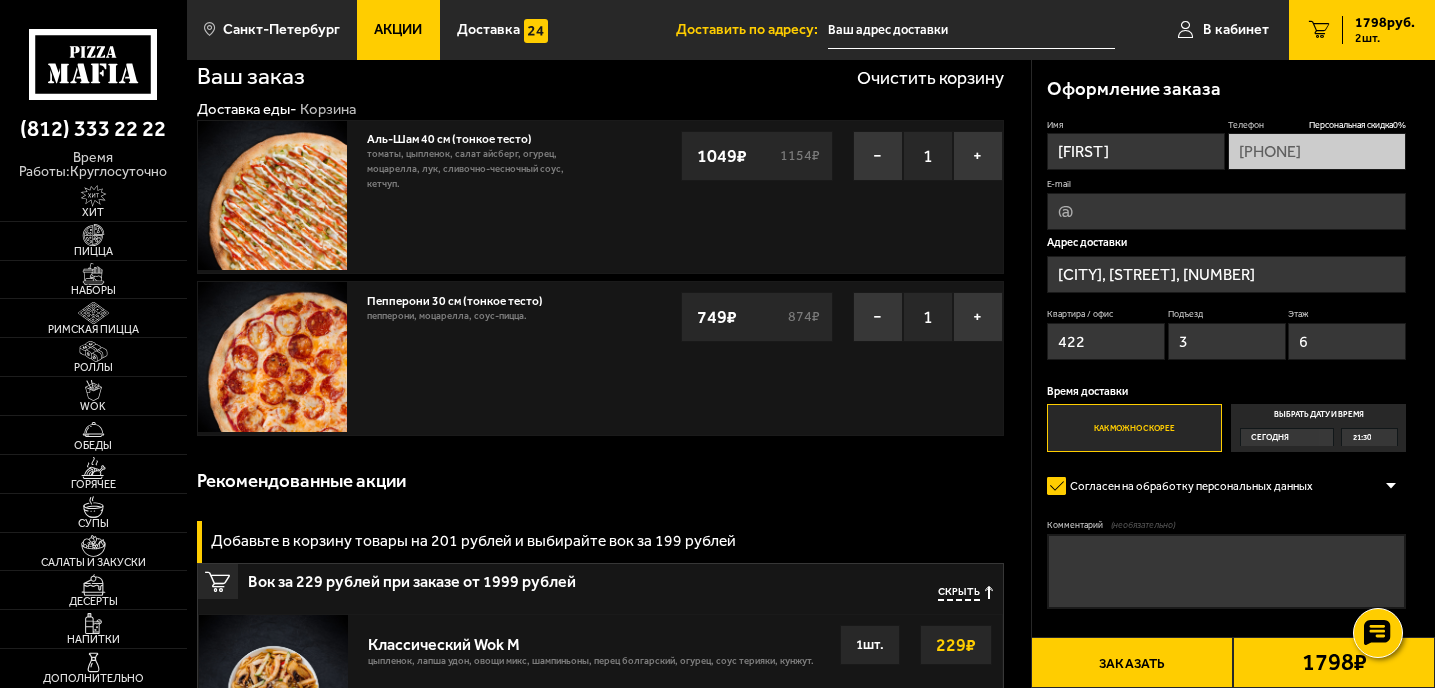 click on "E-mail" at bounding box center [1226, 211] 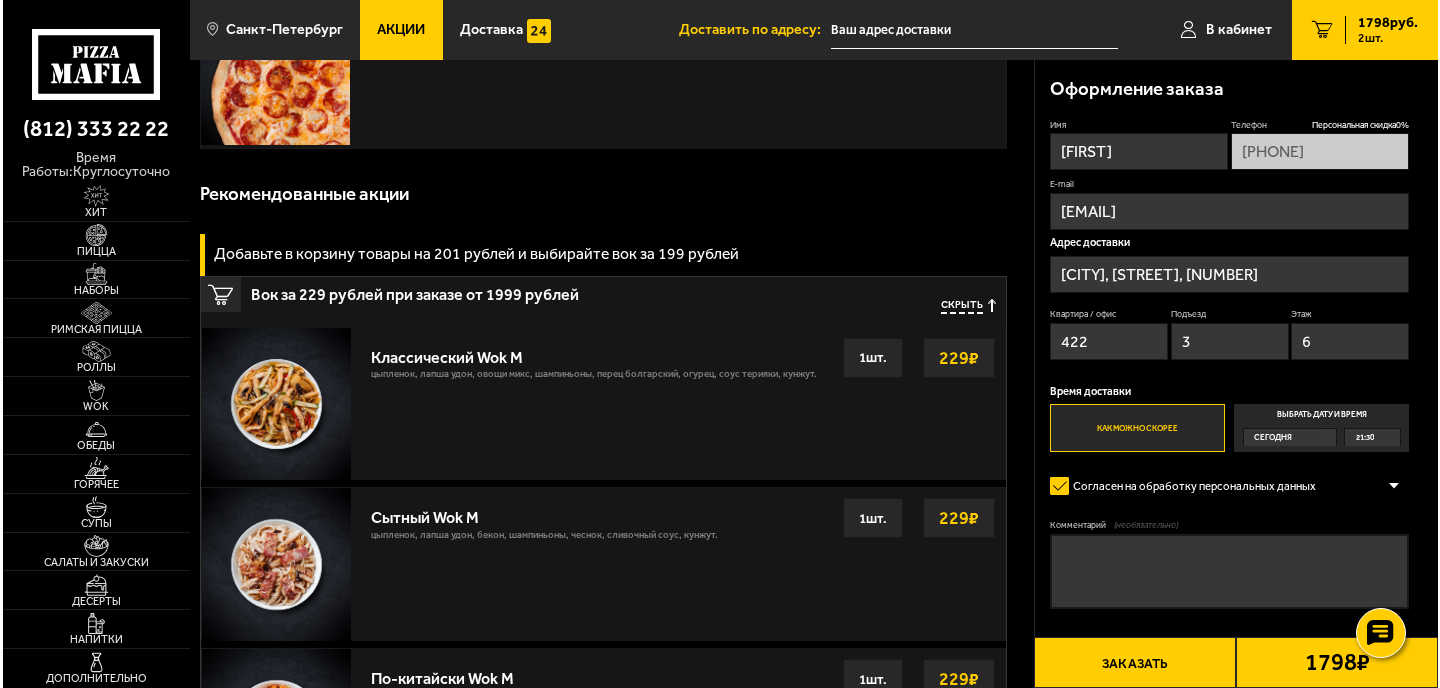scroll, scrollTop: 328, scrollLeft: 0, axis: vertical 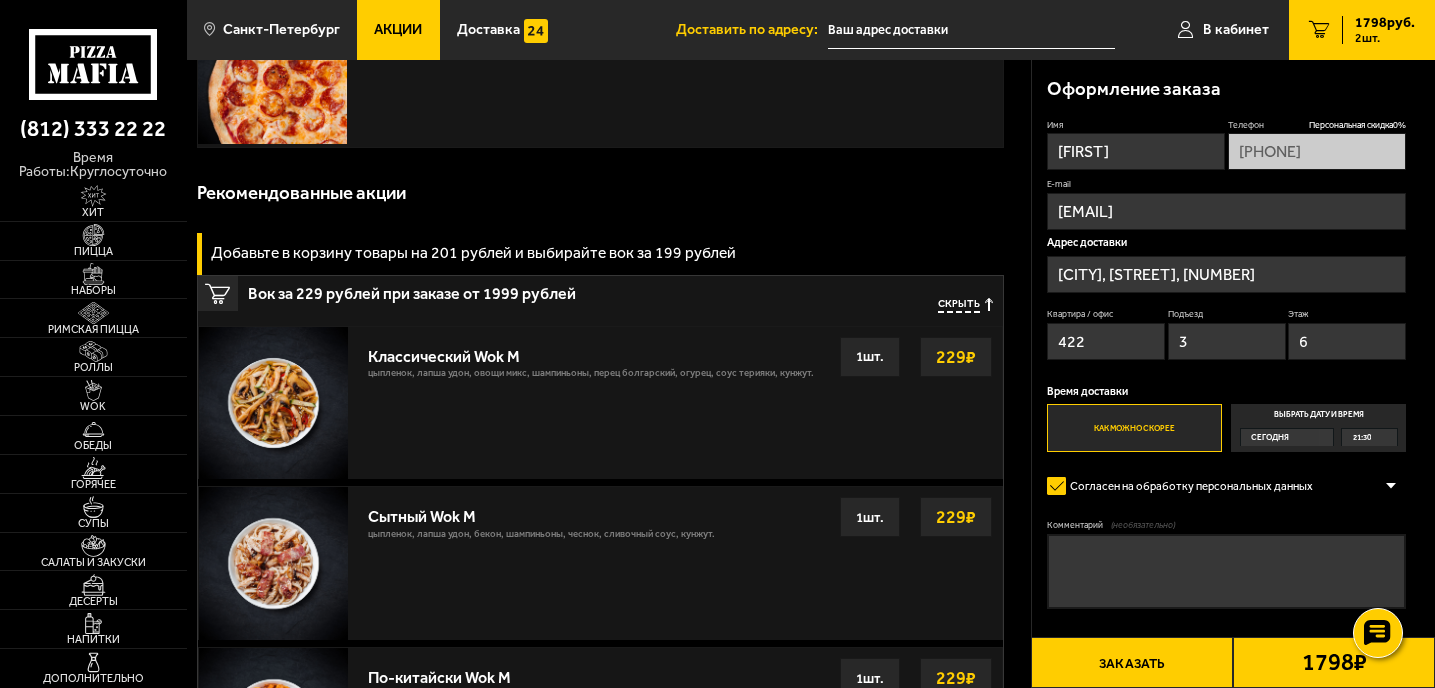 click on "Заказать" at bounding box center [1132, 662] 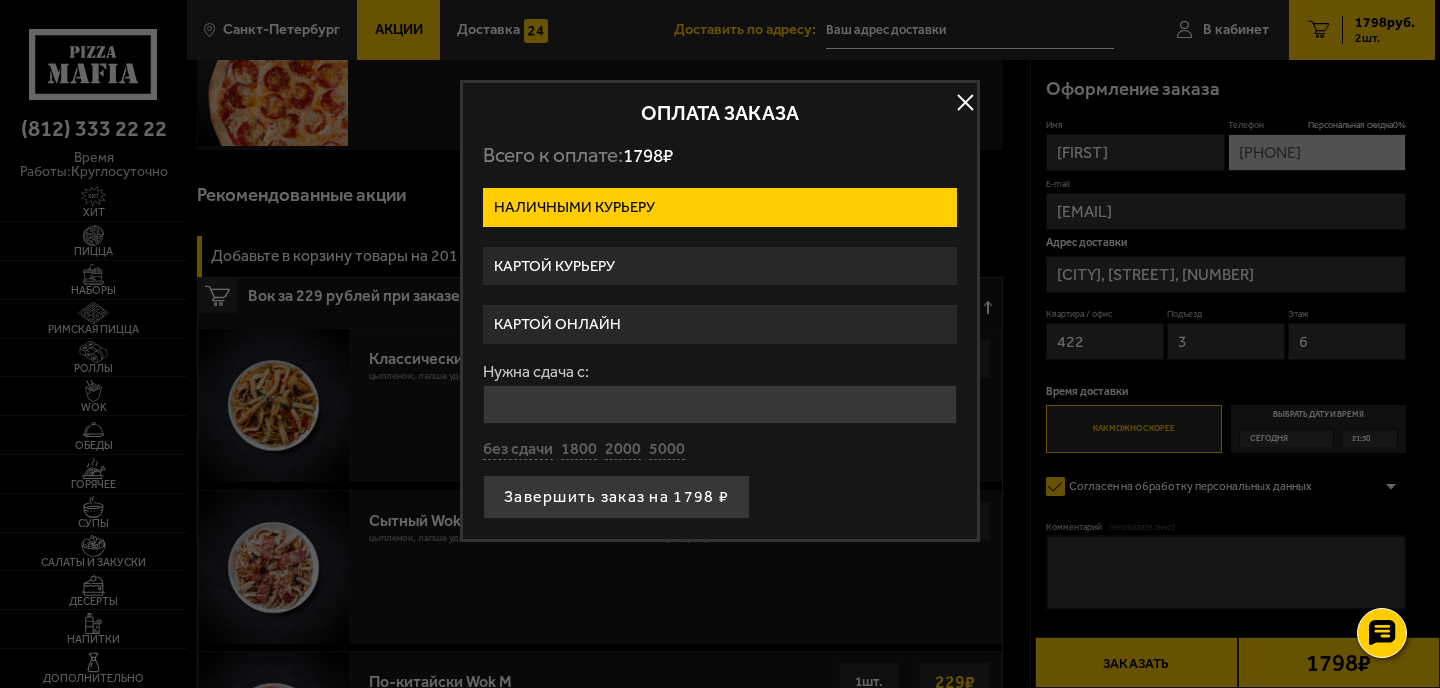 click on "Картой курьеру" at bounding box center [720, 266] 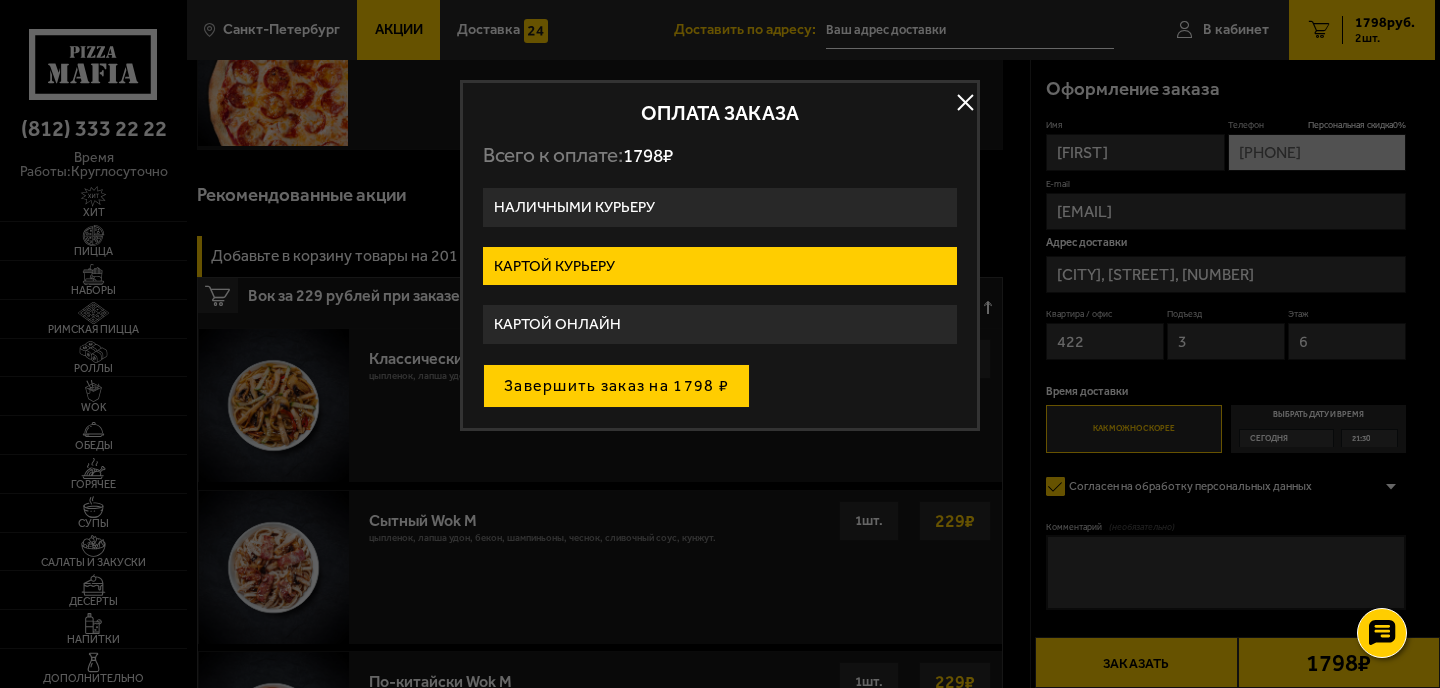 click on "Завершить заказ на 1798 ₽" at bounding box center (616, 386) 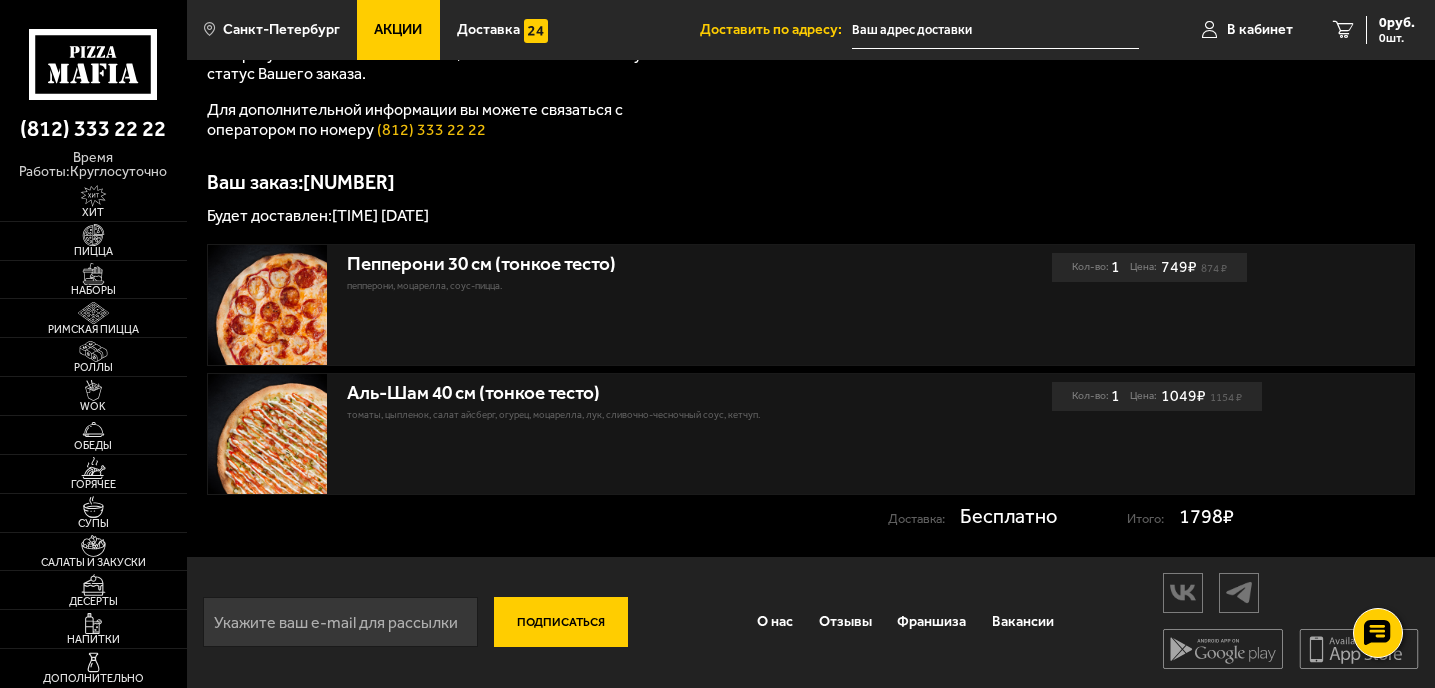 scroll, scrollTop: 0, scrollLeft: 0, axis: both 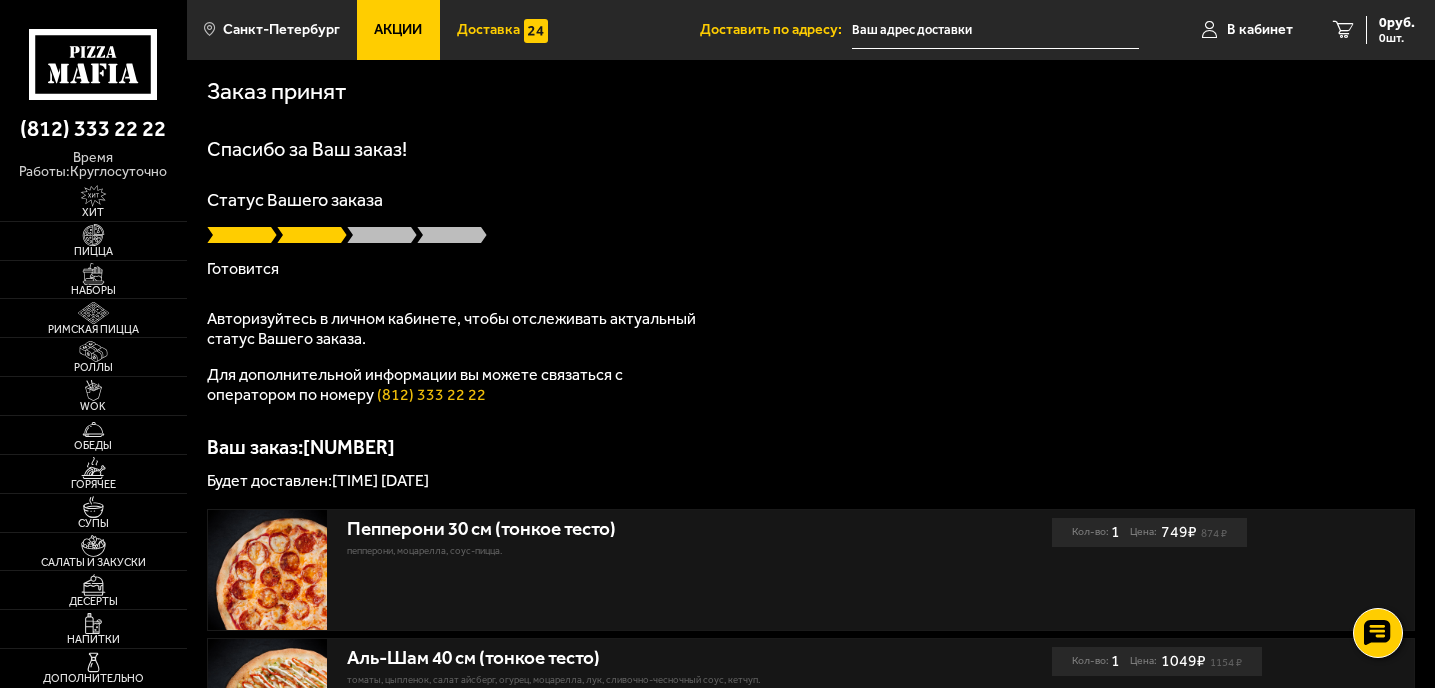 click on "Доставка" at bounding box center [502, 30] 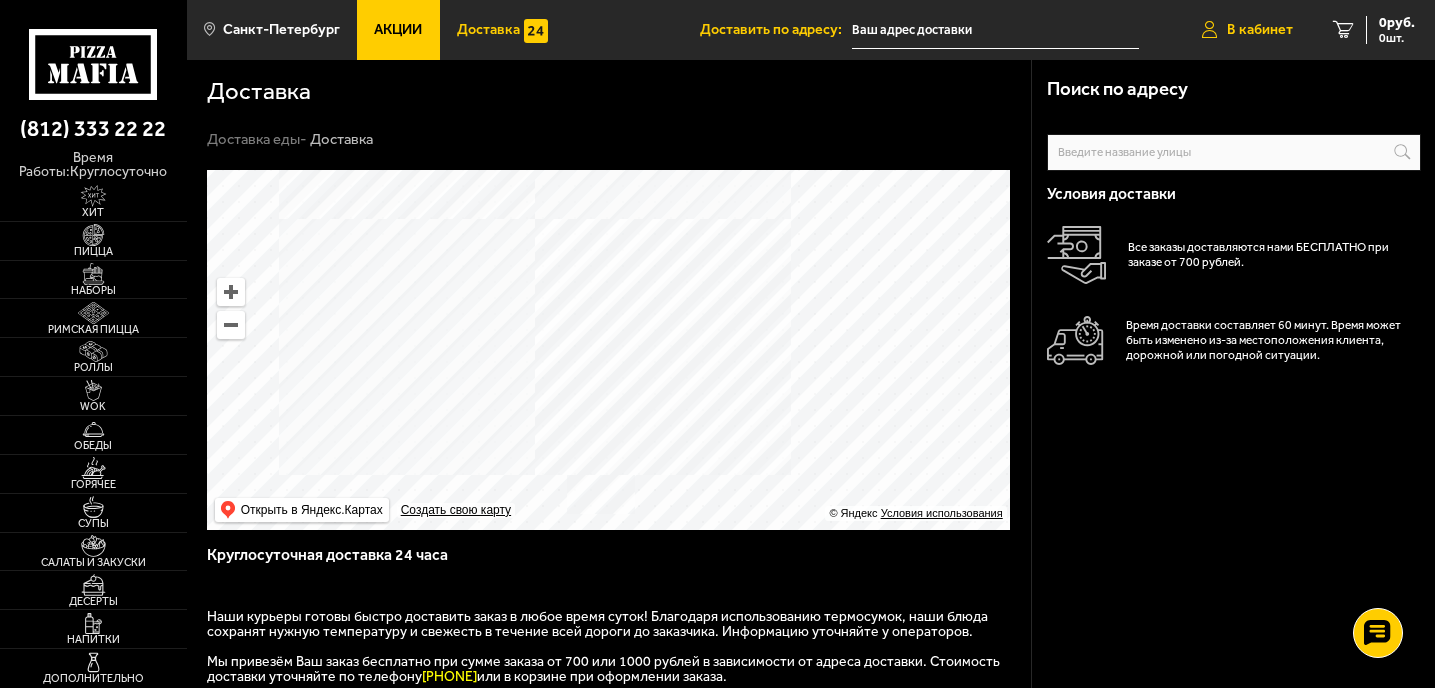 click on "В кабинет" at bounding box center (1260, 30) 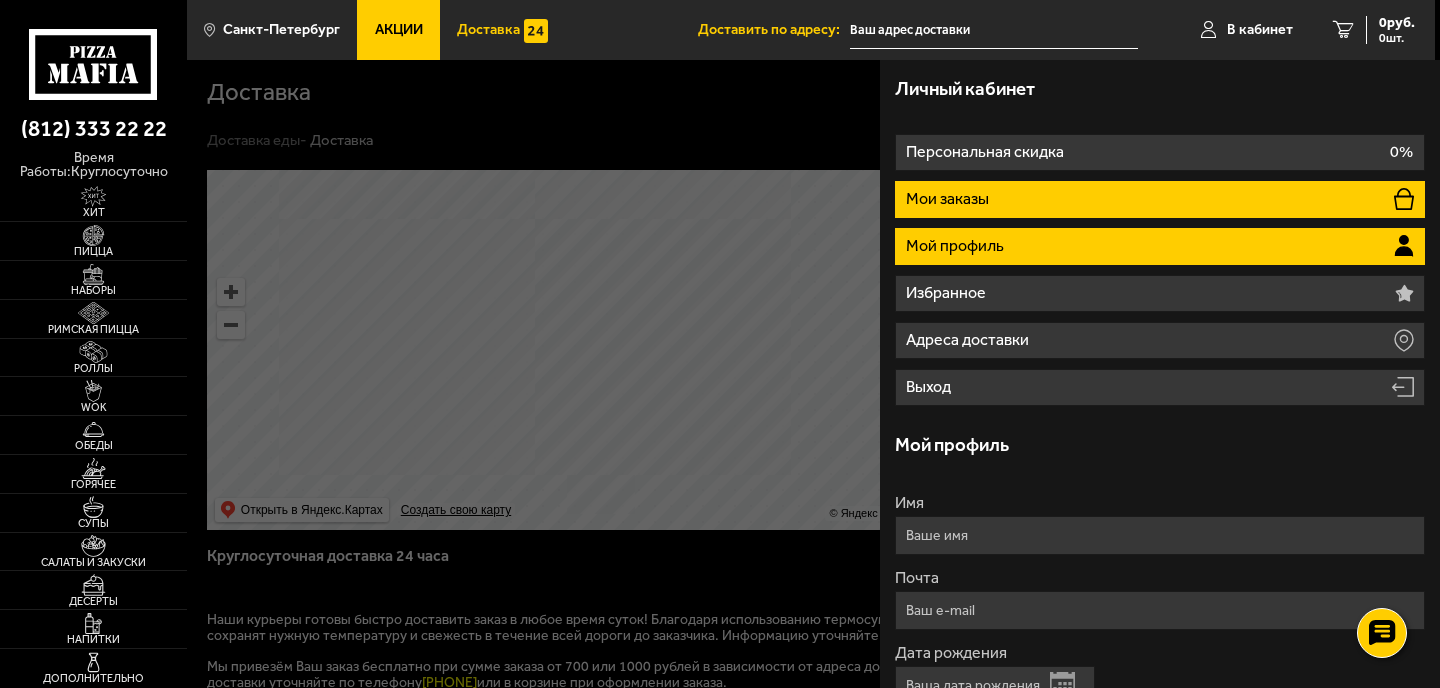 click on "Мои заказы" at bounding box center [1160, 199] 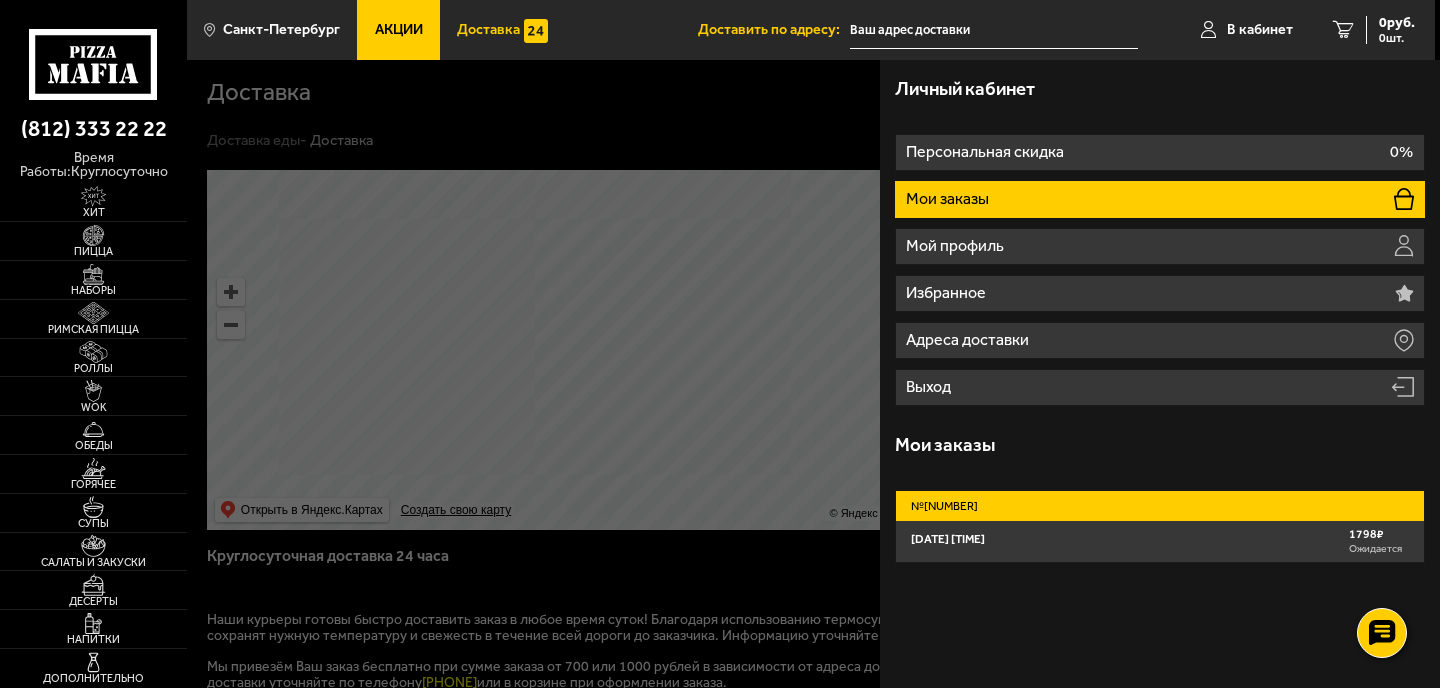 click on "[DATE] [TIME]" at bounding box center [948, 539] 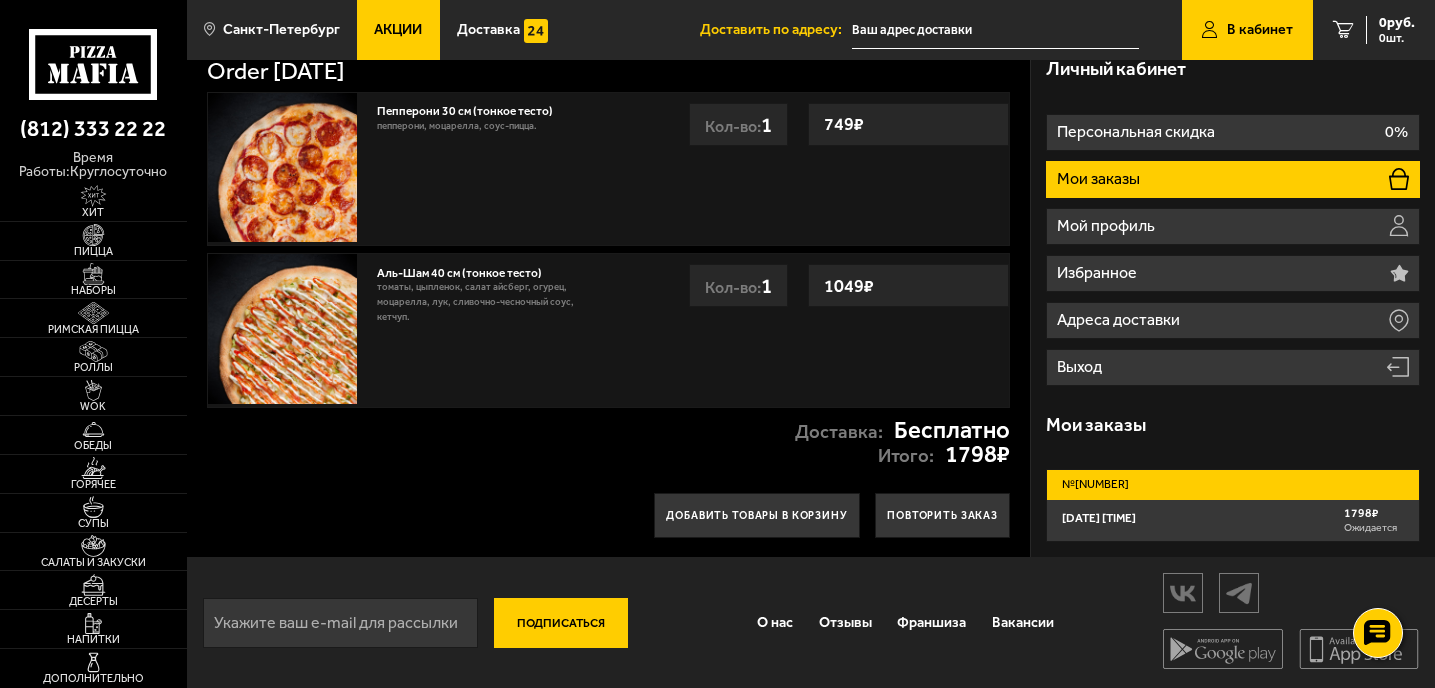 scroll, scrollTop: 0, scrollLeft: 0, axis: both 